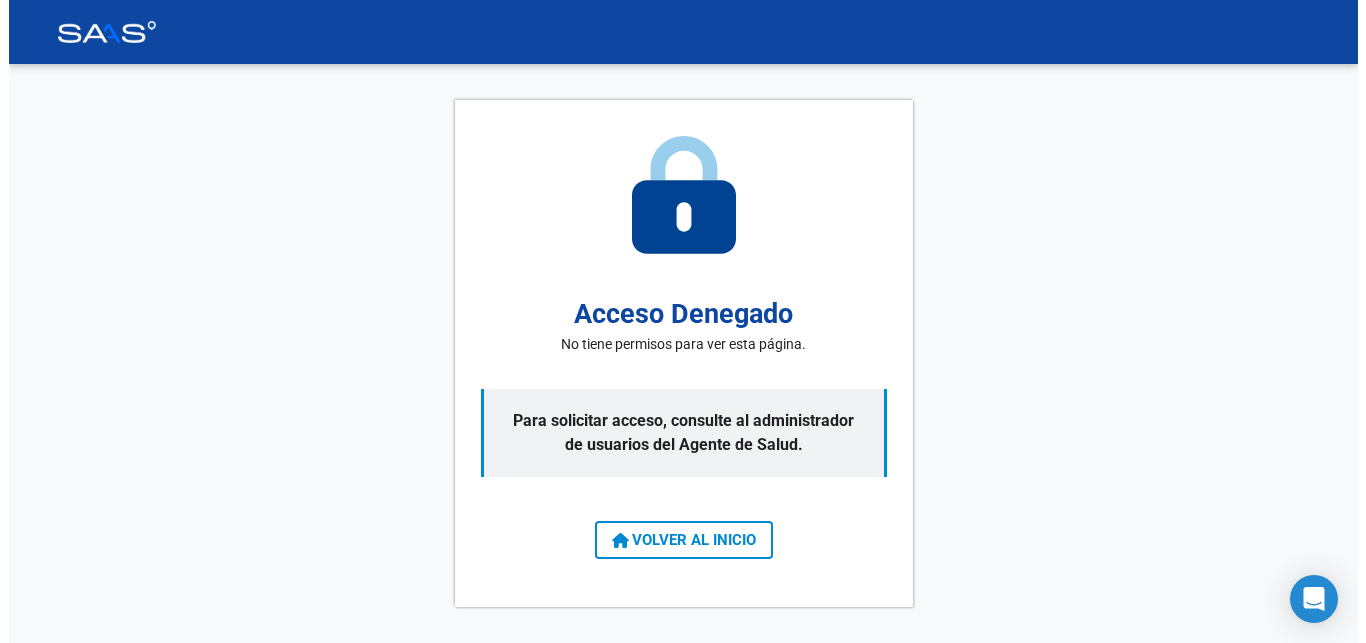 scroll, scrollTop: 0, scrollLeft: 0, axis: both 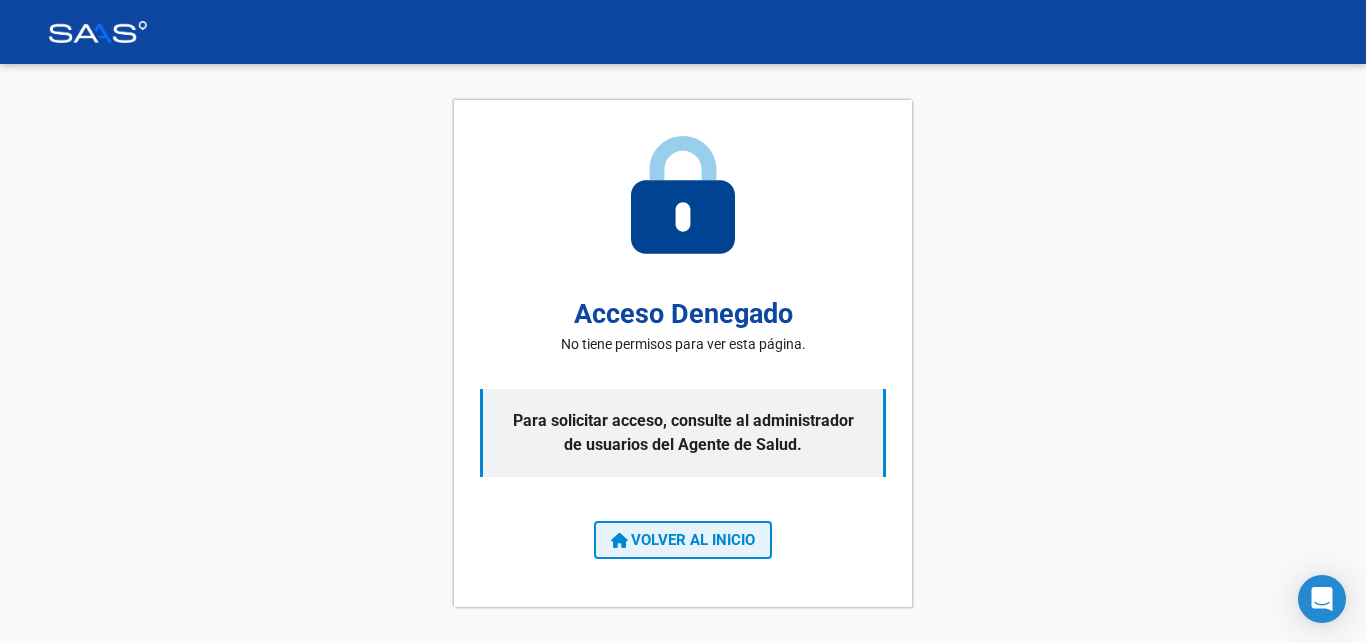 click on "VOLVER AL INICIO" 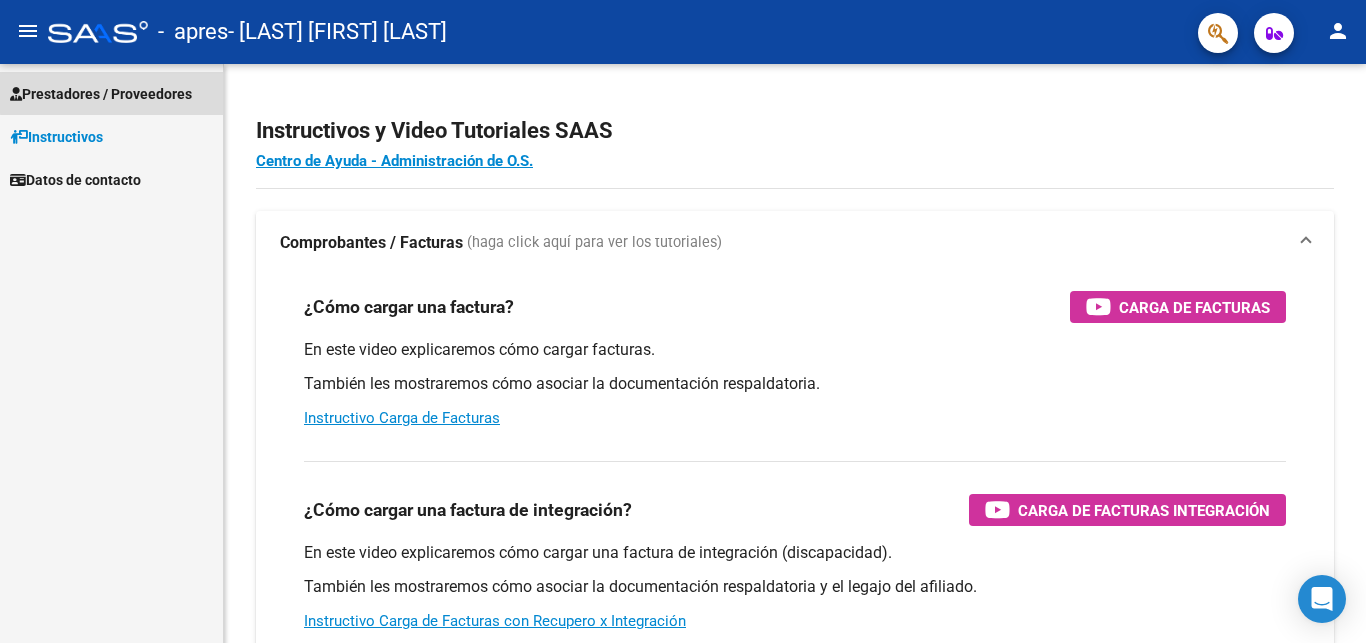 click on "Prestadores / Proveedores" at bounding box center [101, 94] 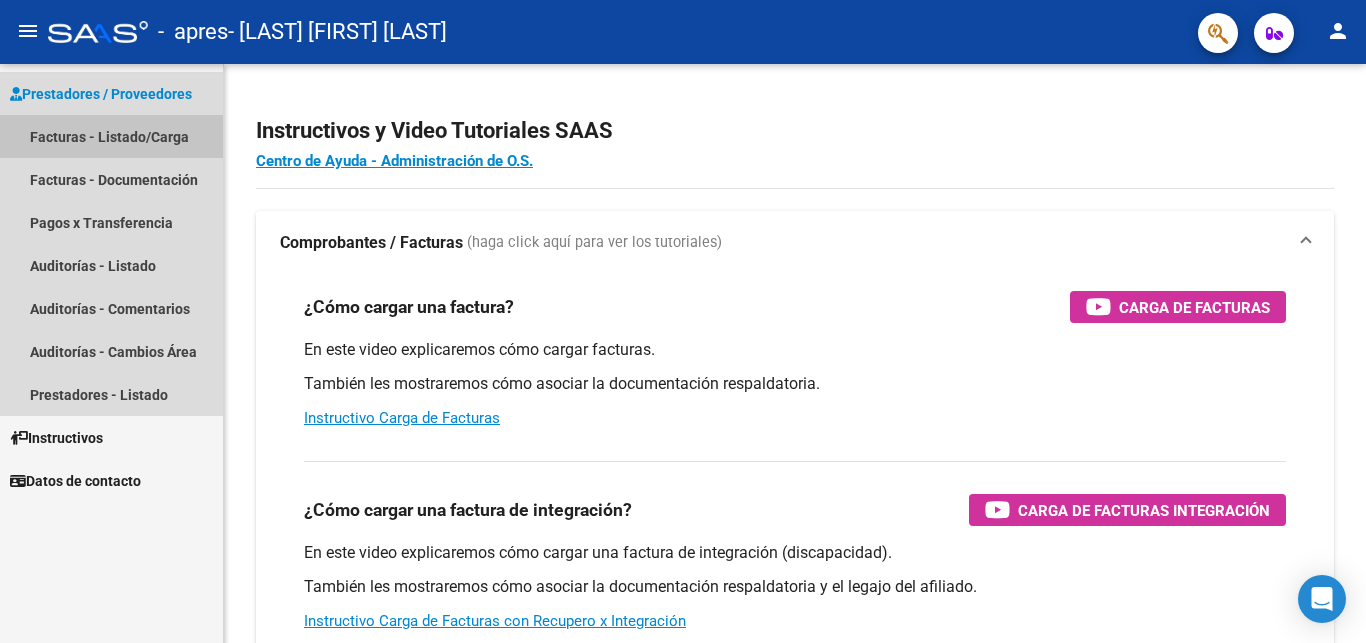 click on "Facturas - Listado/Carga" at bounding box center [111, 136] 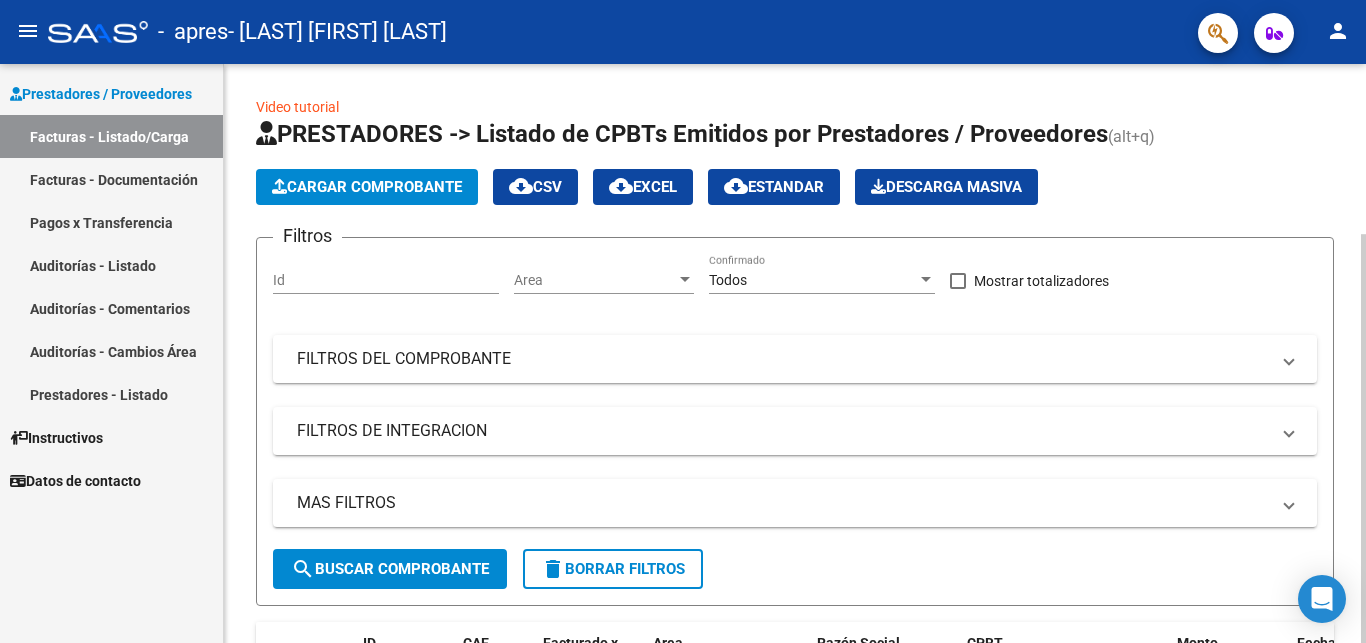 click on "Cargar Comprobante" 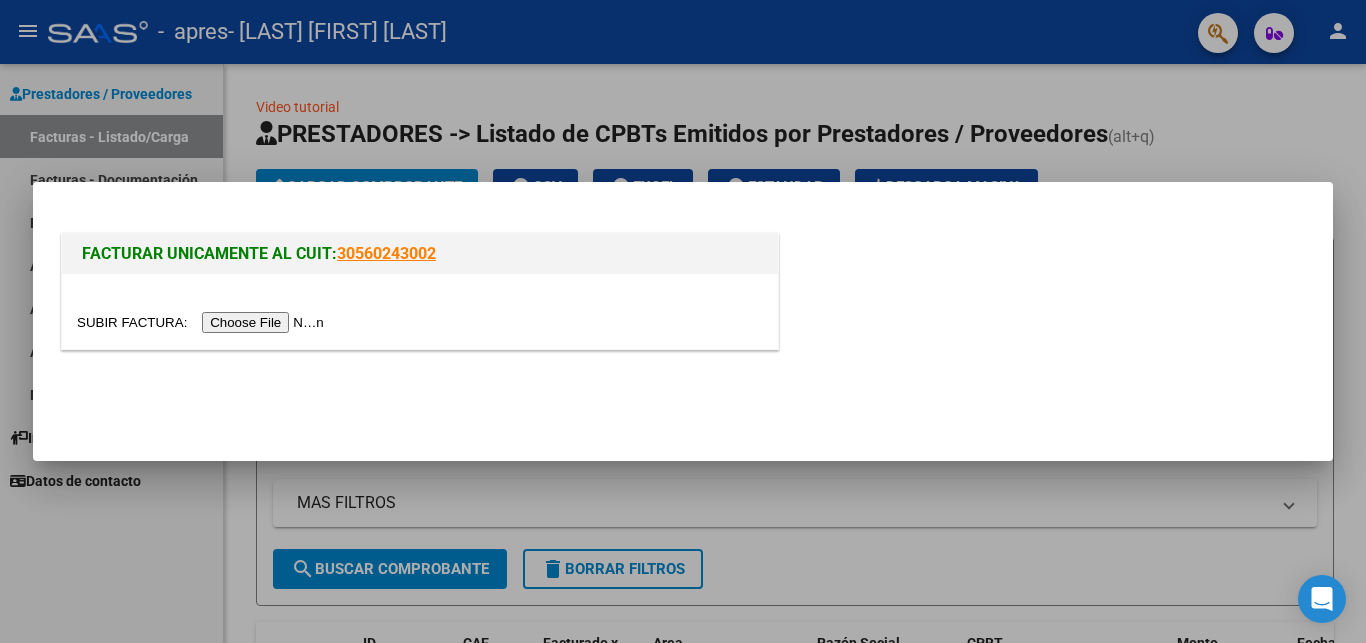 click at bounding box center (203, 322) 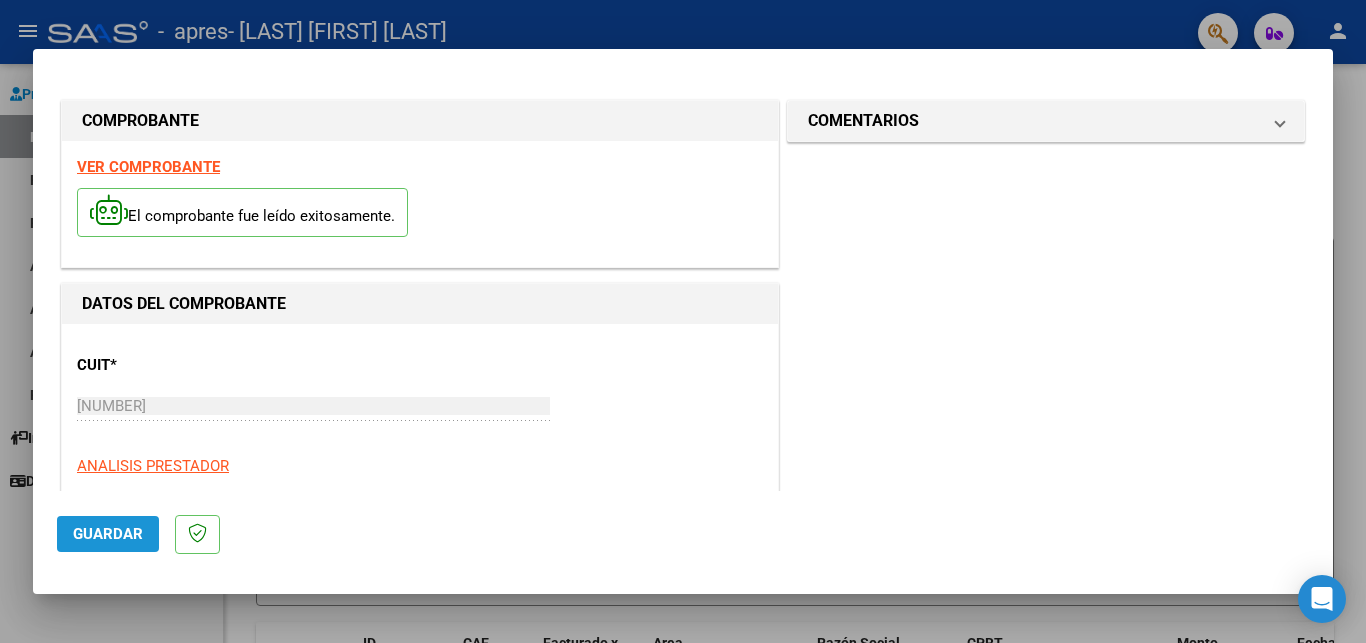 click on "Guardar" 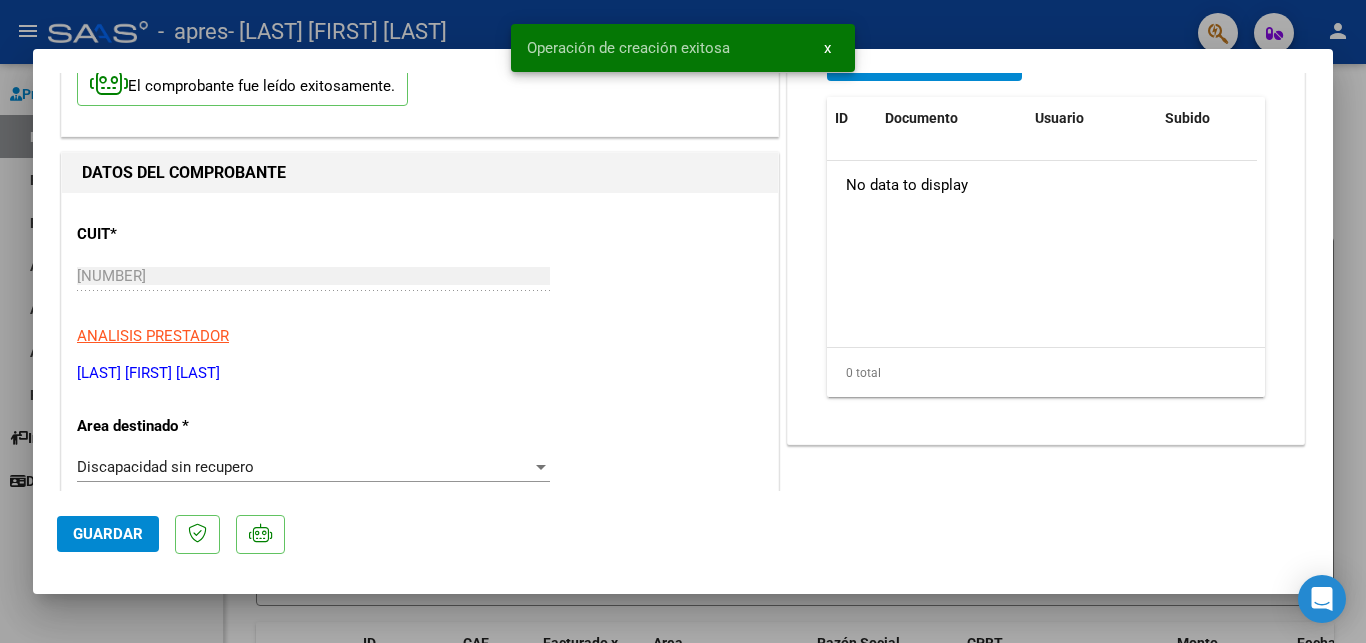 scroll, scrollTop: 216, scrollLeft: 0, axis: vertical 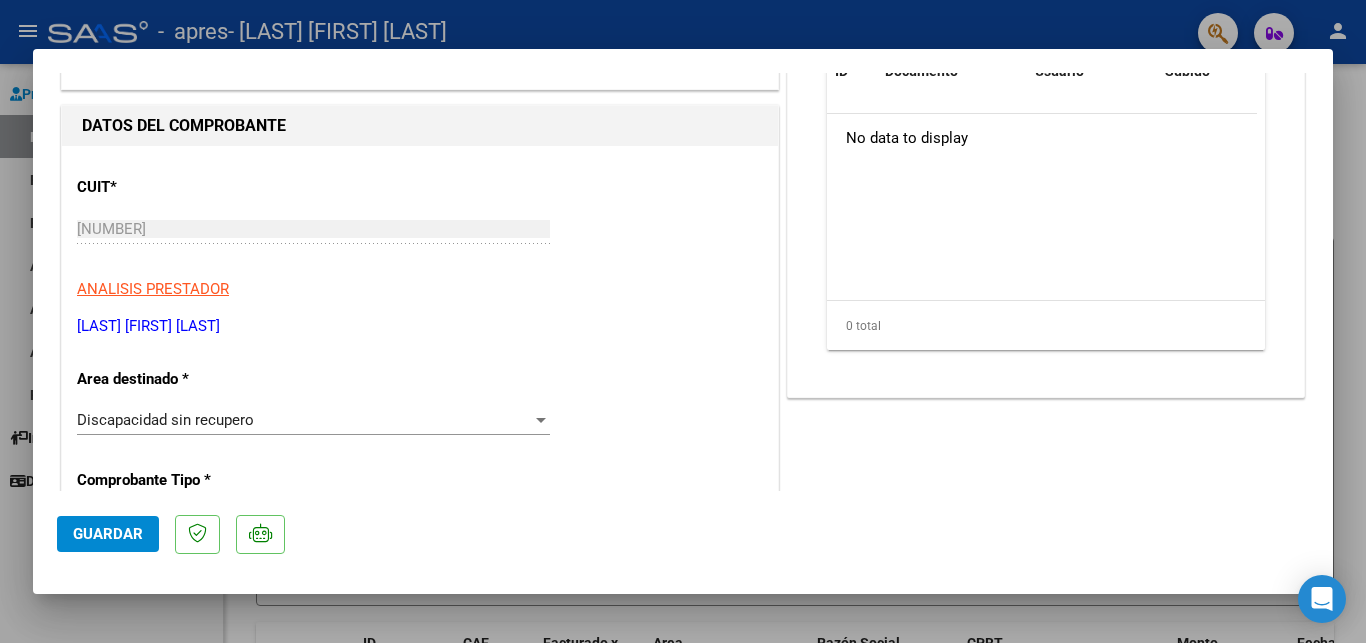 click at bounding box center (541, 420) 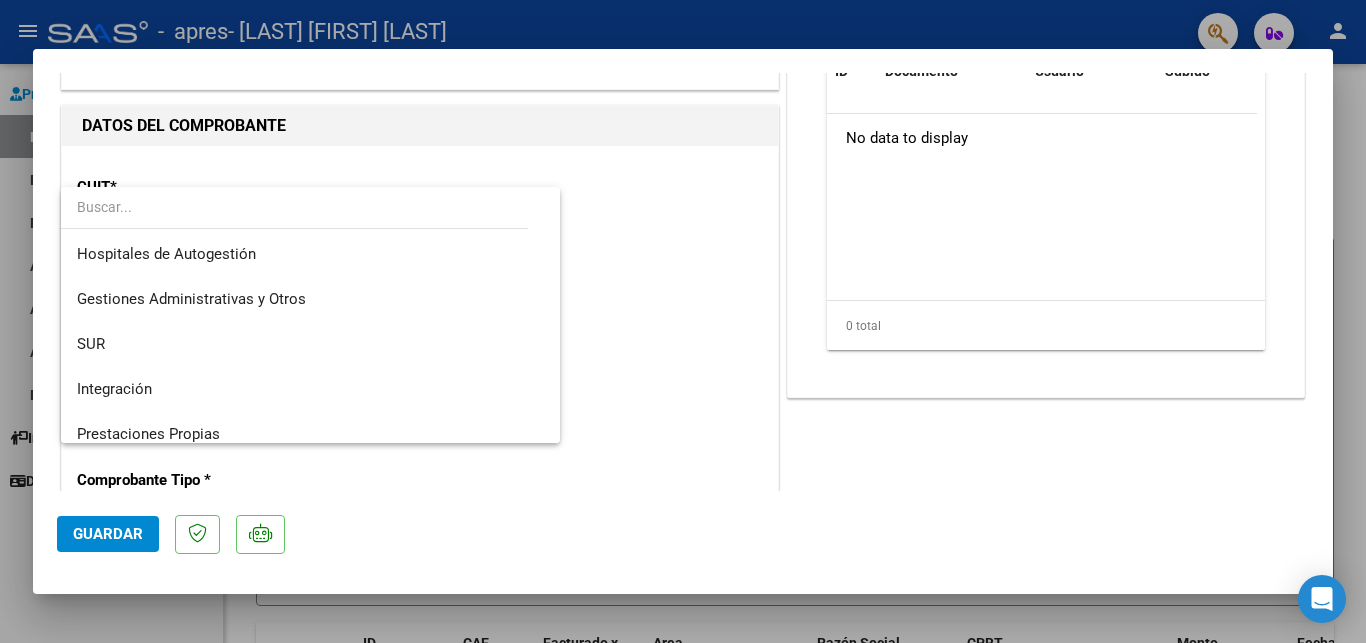 scroll, scrollTop: 149, scrollLeft: 0, axis: vertical 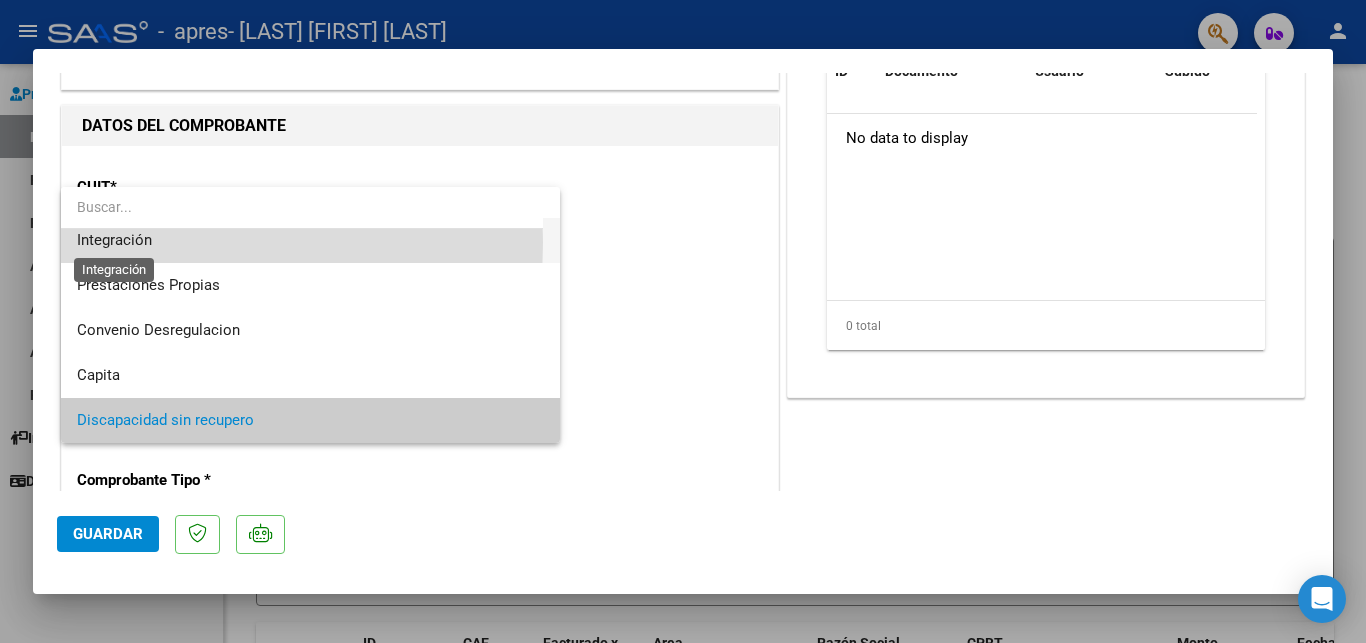click on "Integración" at bounding box center (114, 240) 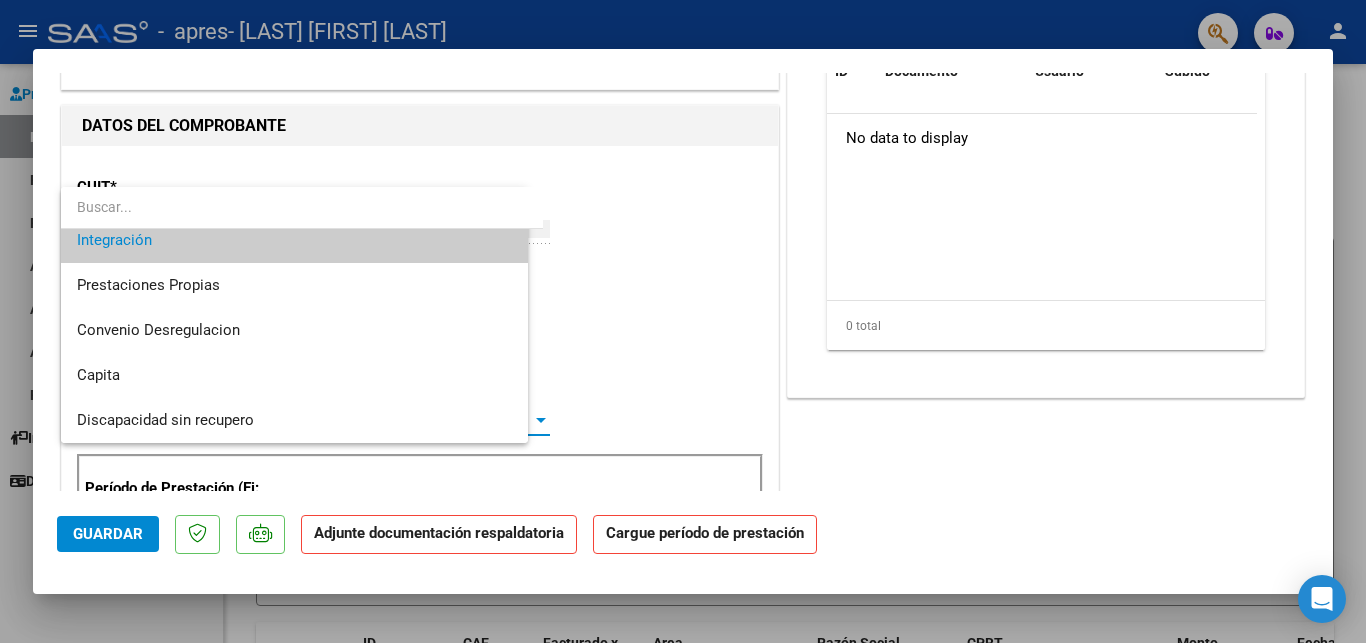 scroll, scrollTop: 0, scrollLeft: 0, axis: both 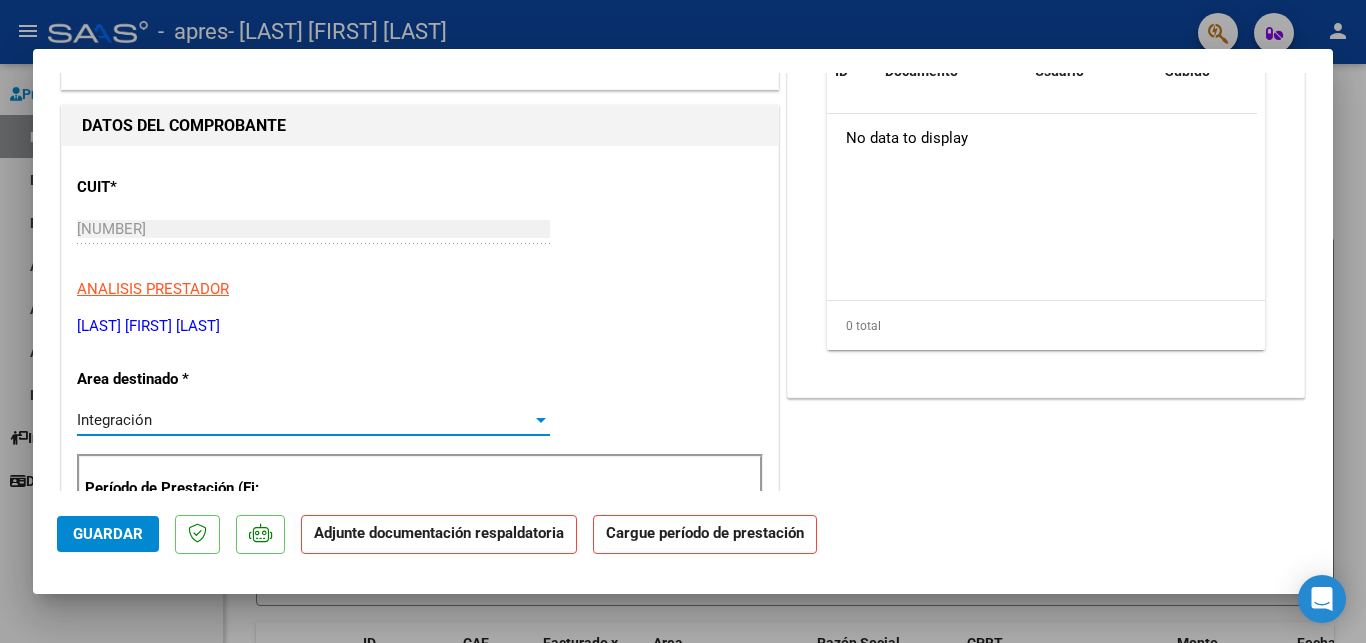 click on "CUIT  *   [NUMBER] Ingresar CUIT  ANALISIS PRESTADOR  [LAST] [FIRST] [LAST]  ARCA Padrón  Area destinado * Integración Seleccionar Area Período de Prestación (Ej: 202305 para Mayo 2023    Ingrese el Período de Prestación como indica el ejemplo   Debes ingresar un período.   Comprobante Tipo * Factura C Seleccionar Tipo Punto de Venta  *   2 Ingresar el Nro.  Número  *   1021 Ingresar el Nro.  Monto  *   $ 49.482,44 Ingresar el monto  Fecha del Cpbt.  *   2025-08-03 Ingresar la fecha  CAE / CAEA (no ingrese CAI)    75310842527051 Ingresar el CAE o CAEA (no ingrese CAI)  Fecha de Vencimiento    Ingresar la fecha  Ref. Externa    Ingresar la ref.  N° Liquidación    Ingresar el N° Liquidación" at bounding box center [420, 894] 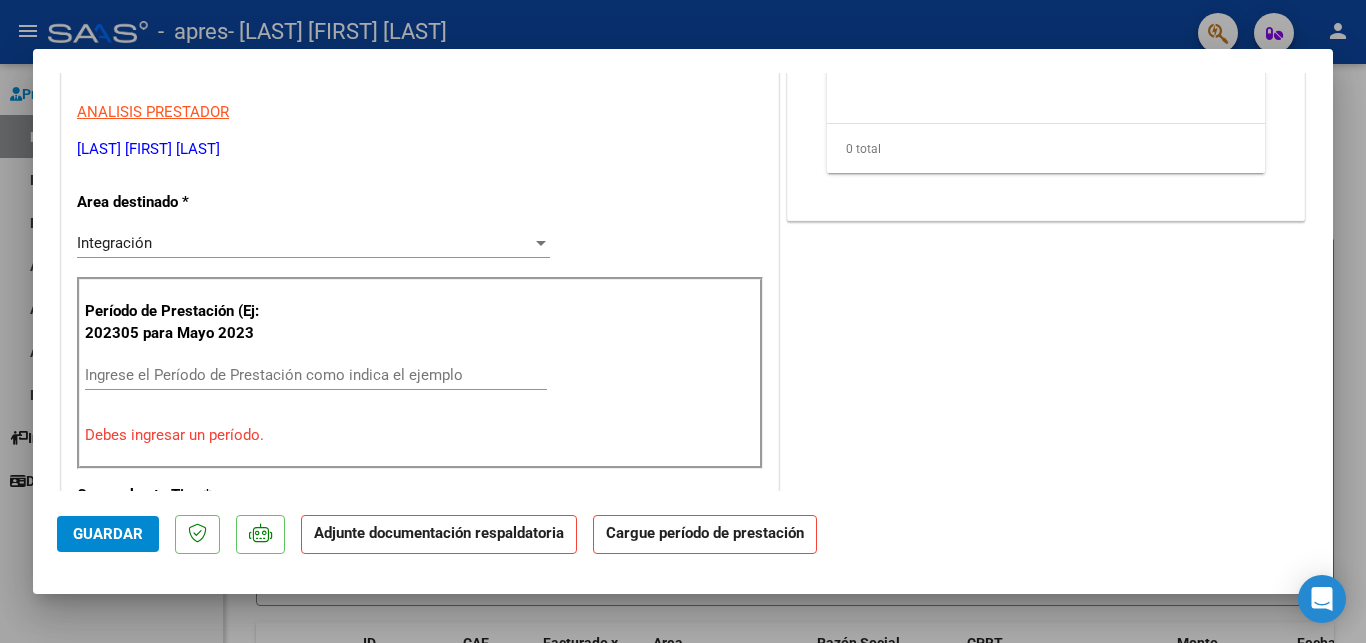 scroll, scrollTop: 432, scrollLeft: 0, axis: vertical 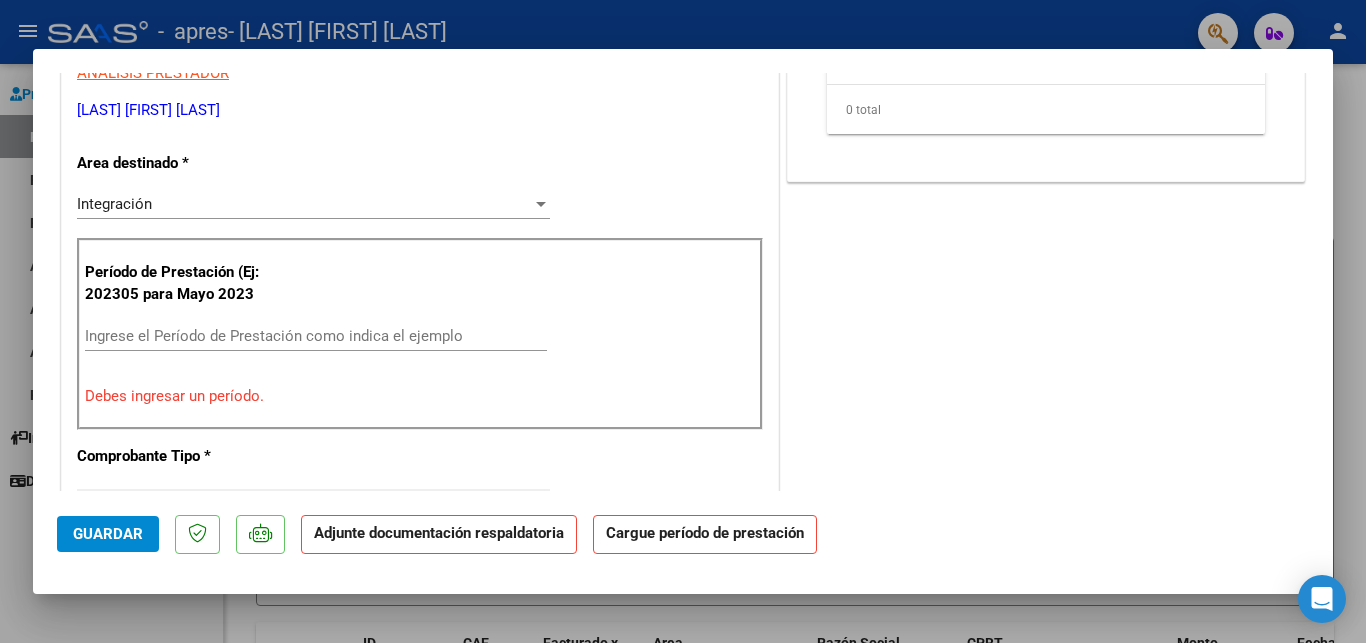 click on "Ingrese el Período de Prestación como indica el ejemplo" at bounding box center [316, 336] 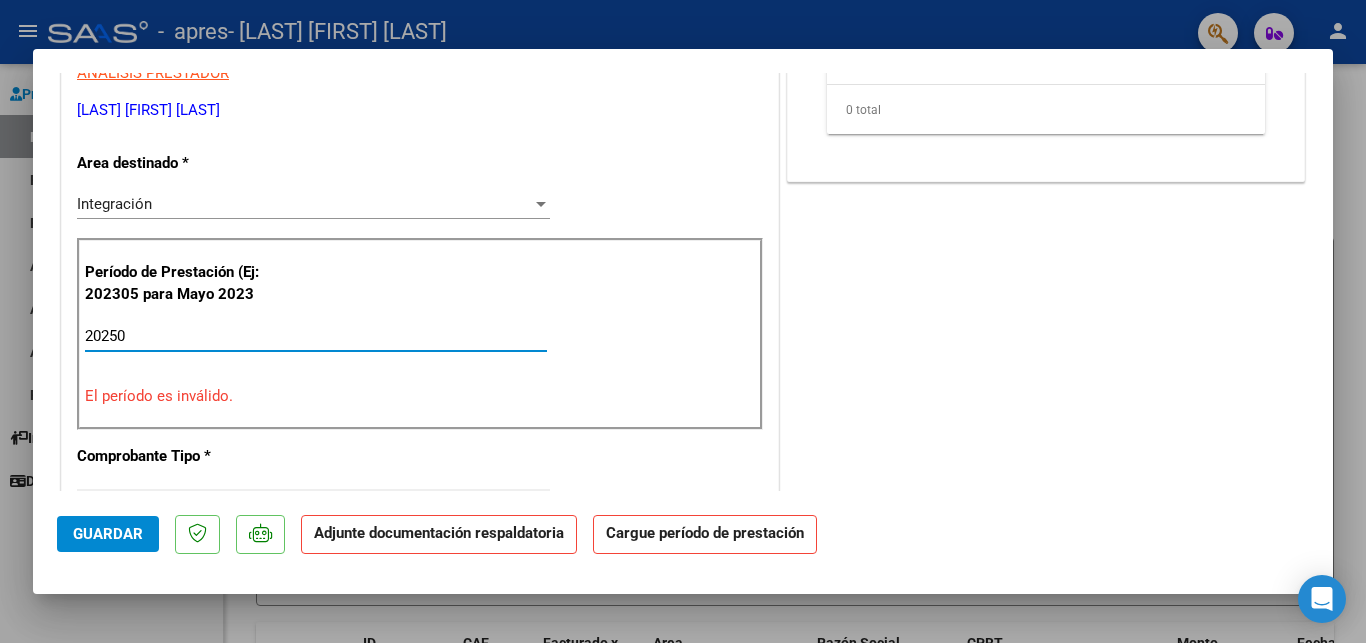 type on "202507" 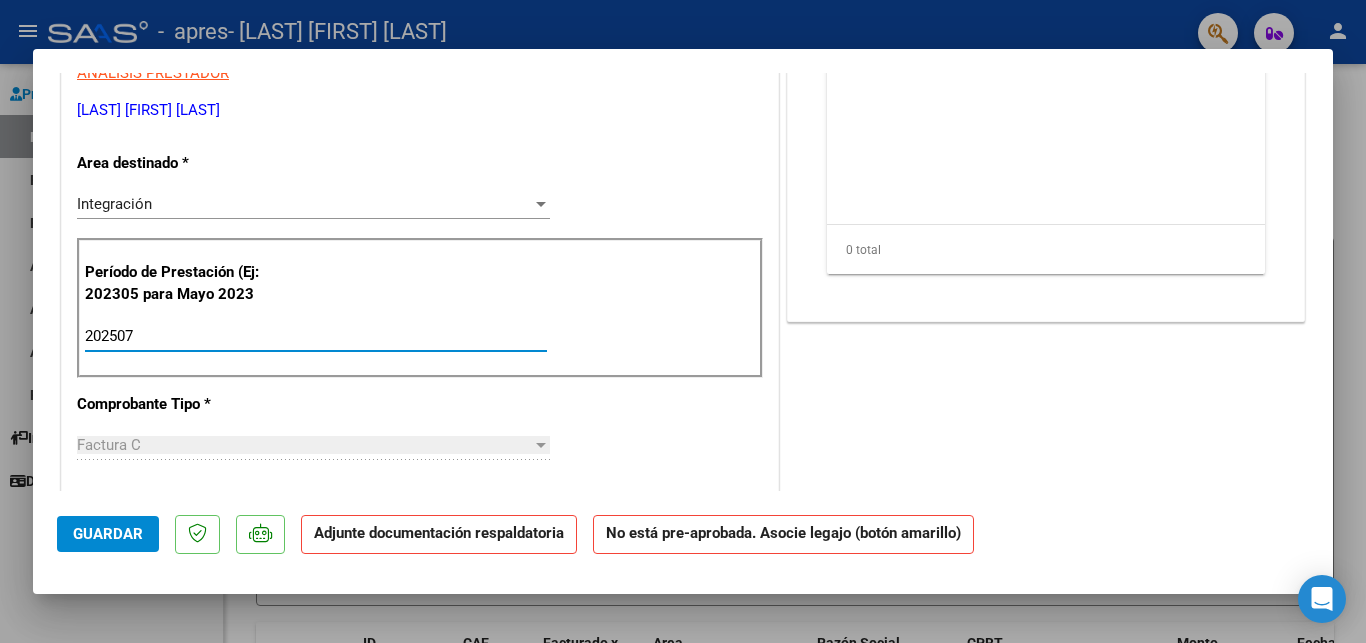 type 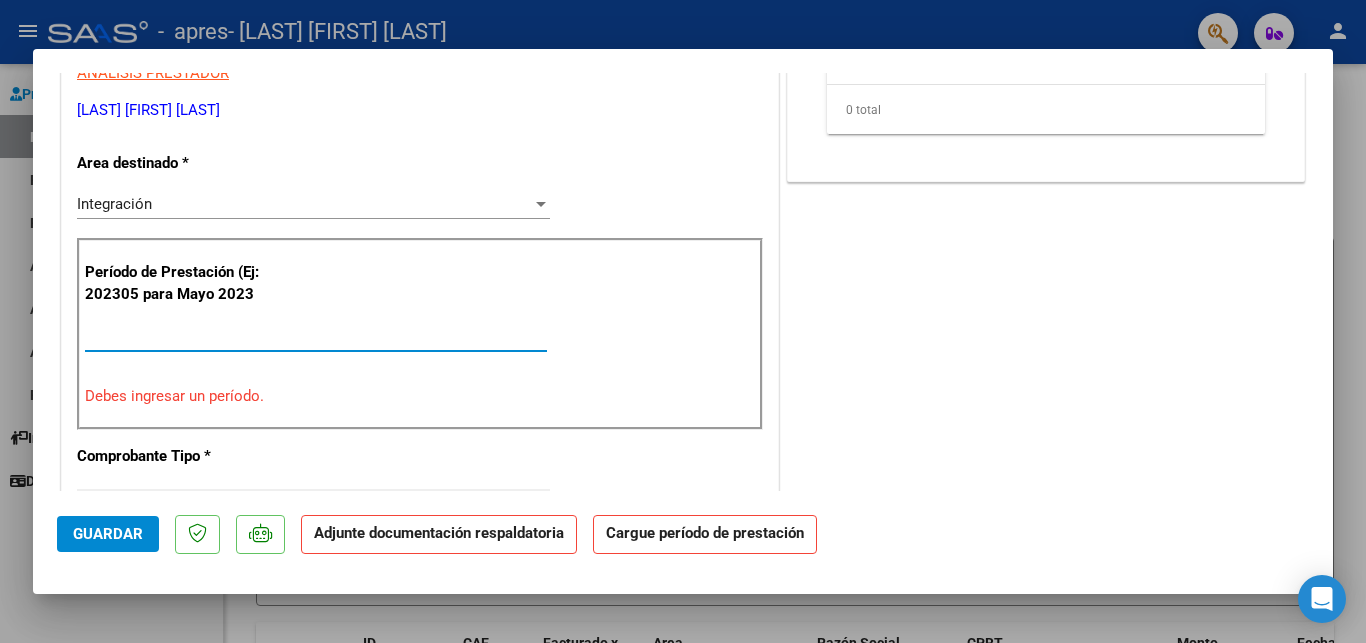 drag, startPoint x: 335, startPoint y: 388, endPoint x: 321, endPoint y: 403, distance: 20.518284 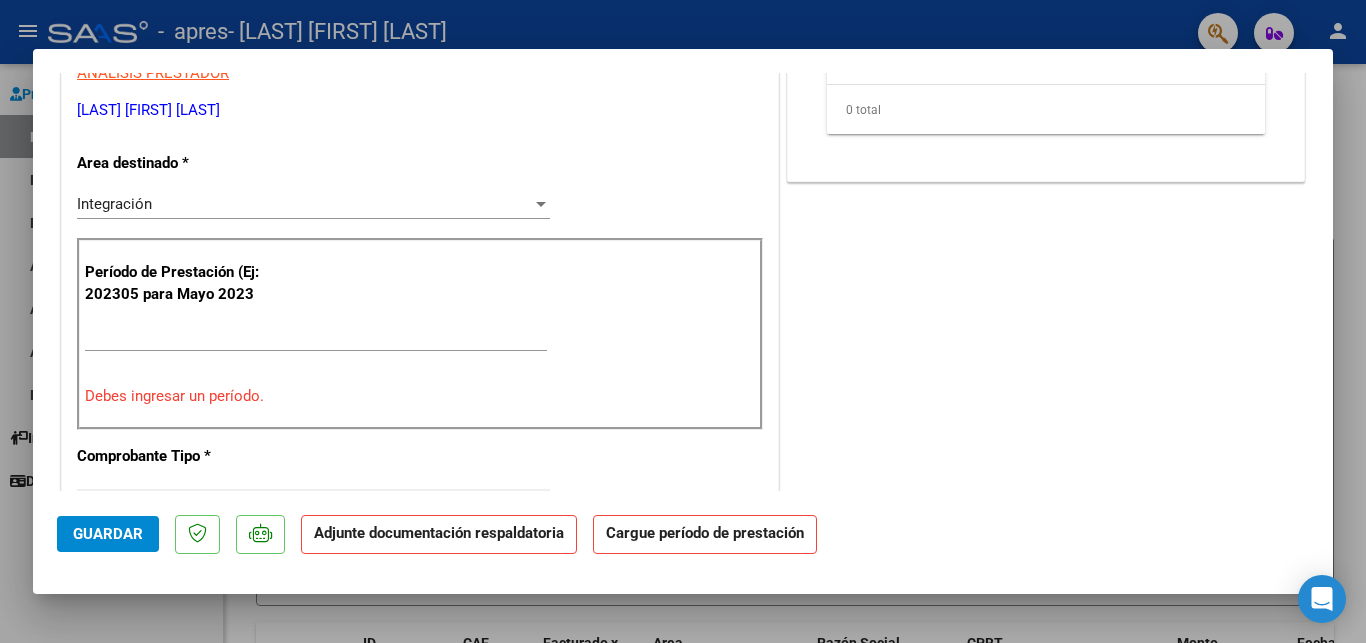 click on "CUIT  *   [NUMBER] Ingresar CUIT  ANALISIS PRESTADOR  [LAST] [FIRST] [LAST]  ARCA Padrón  Area destinado * Integración Seleccionar Area Período de Prestación (Ej: 202305 para Mayo 2023    Ingrese el Período de Prestación como indica el ejemplo   Debes ingresar un período.   Comprobante Tipo * Factura C Seleccionar Tipo Punto de Venta  *   2 Ingresar el Nro.  Número  *   1021 Ingresar el Nro.  Monto  *   $ 49.482,44 Ingresar el monto  Fecha del Cpbt.  *   2025-08-03 Ingresar la fecha  CAE / CAEA (no ingrese CAI)    75310842527051 Ingresar el CAE o CAEA (no ingrese CAI)  Fecha de Vencimiento    Ingresar la fecha  Ref. Externa    Ingresar la ref.  N° Liquidación    Ingresar el N° Liquidación" at bounding box center (420, 678) 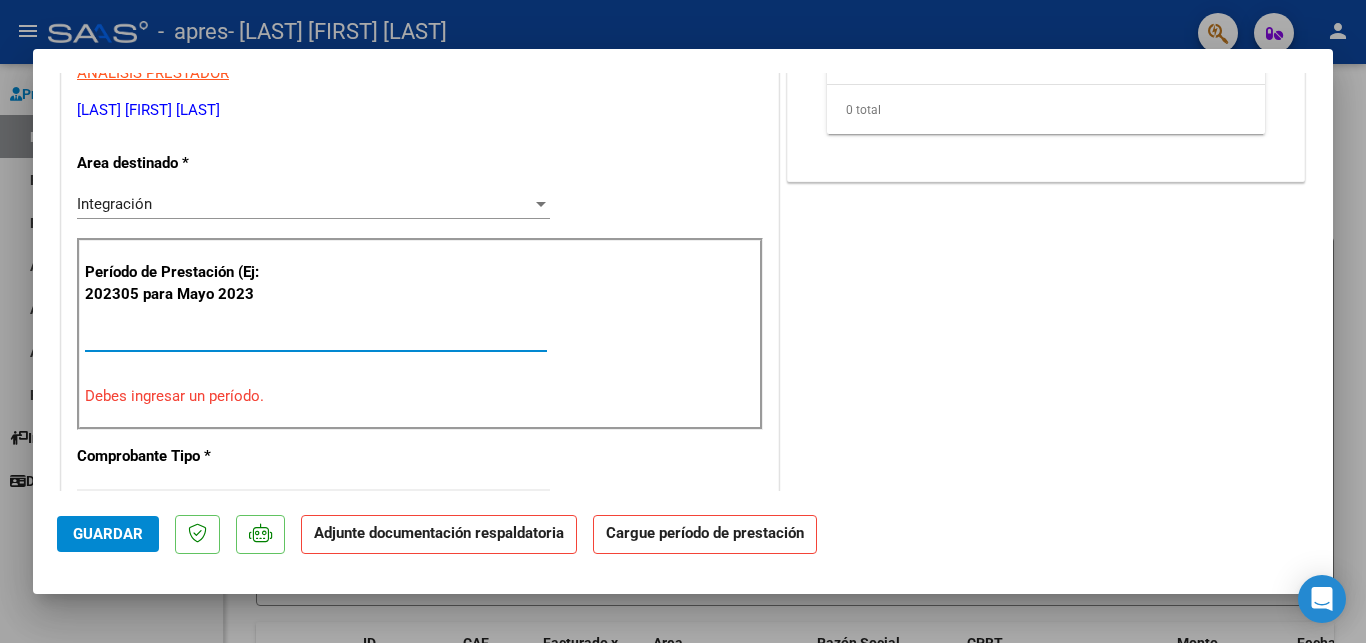 click on "Ingrese el Período de Prestación como indica el ejemplo" at bounding box center (316, 336) 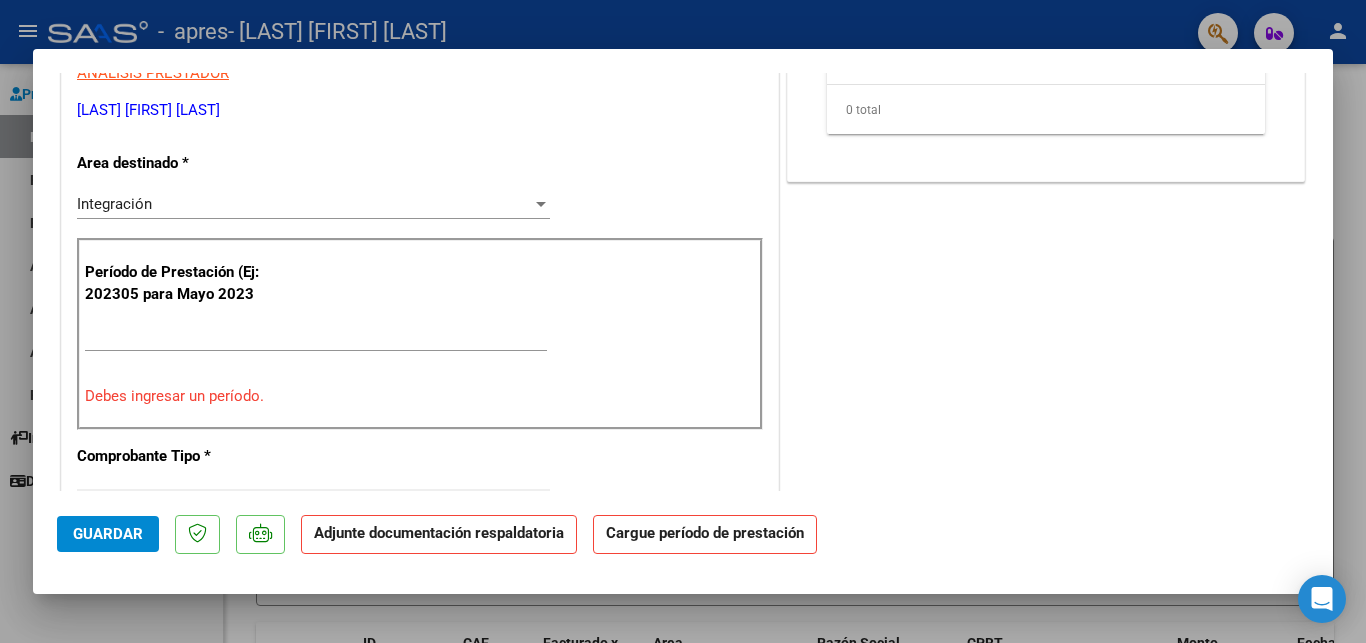 drag, startPoint x: 252, startPoint y: 324, endPoint x: 221, endPoint y: 335, distance: 32.89377 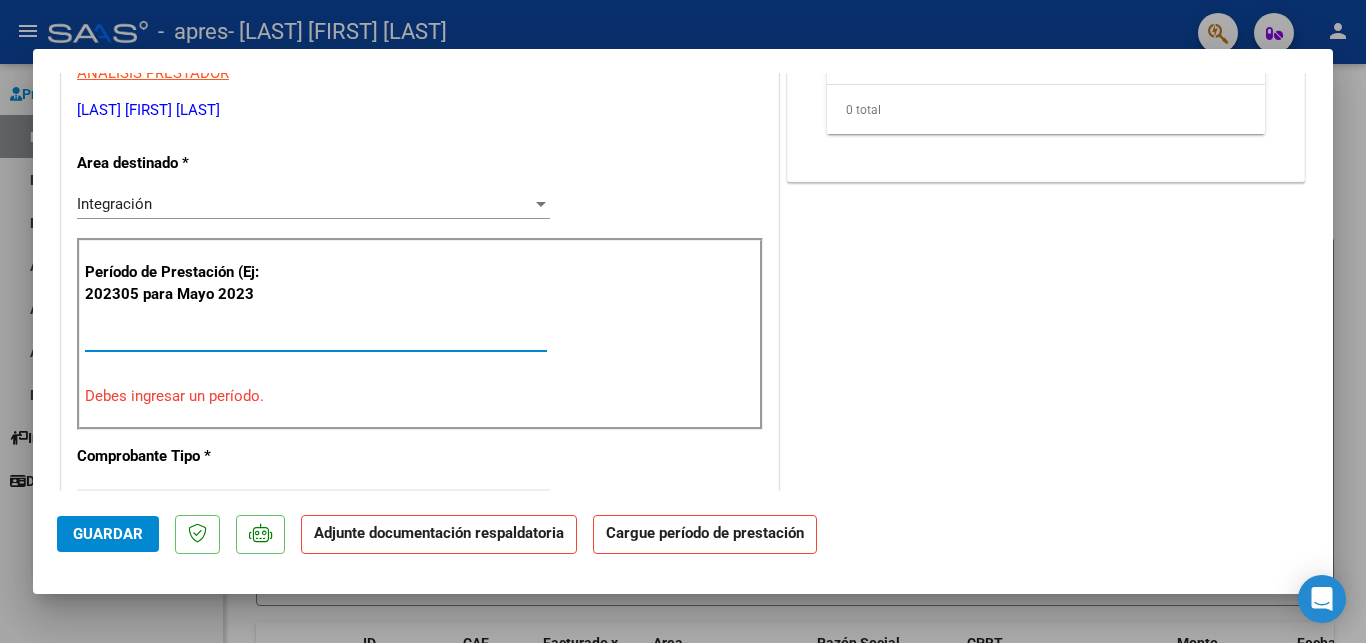 click on "Debes ingresar un período." at bounding box center [420, 396] 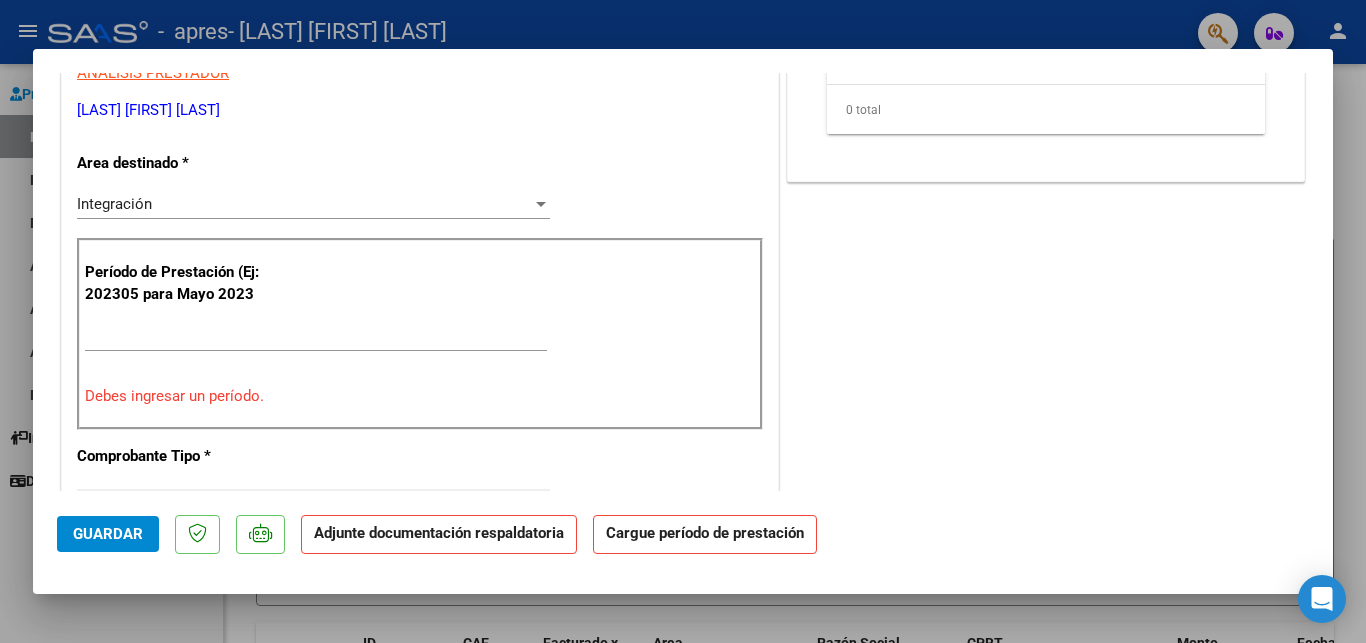 scroll, scrollTop: 540, scrollLeft: 0, axis: vertical 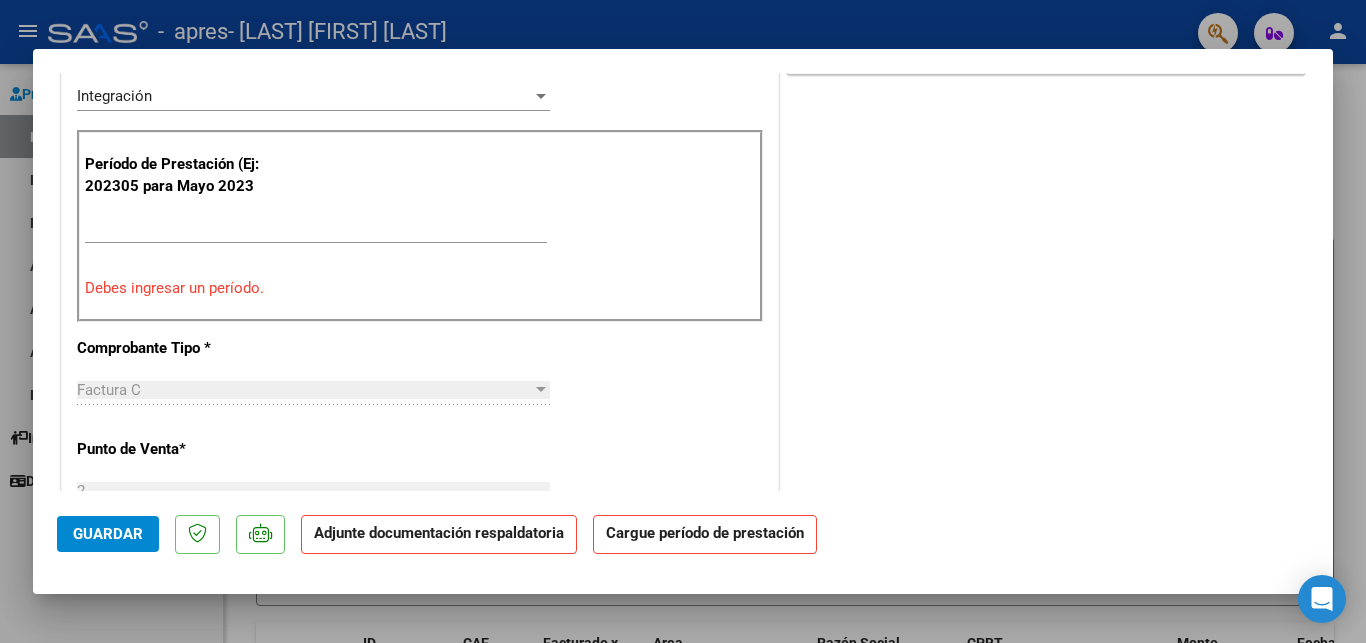 click on "Guardar Adjunte documentación respaldatoria Cargue período de prestación" 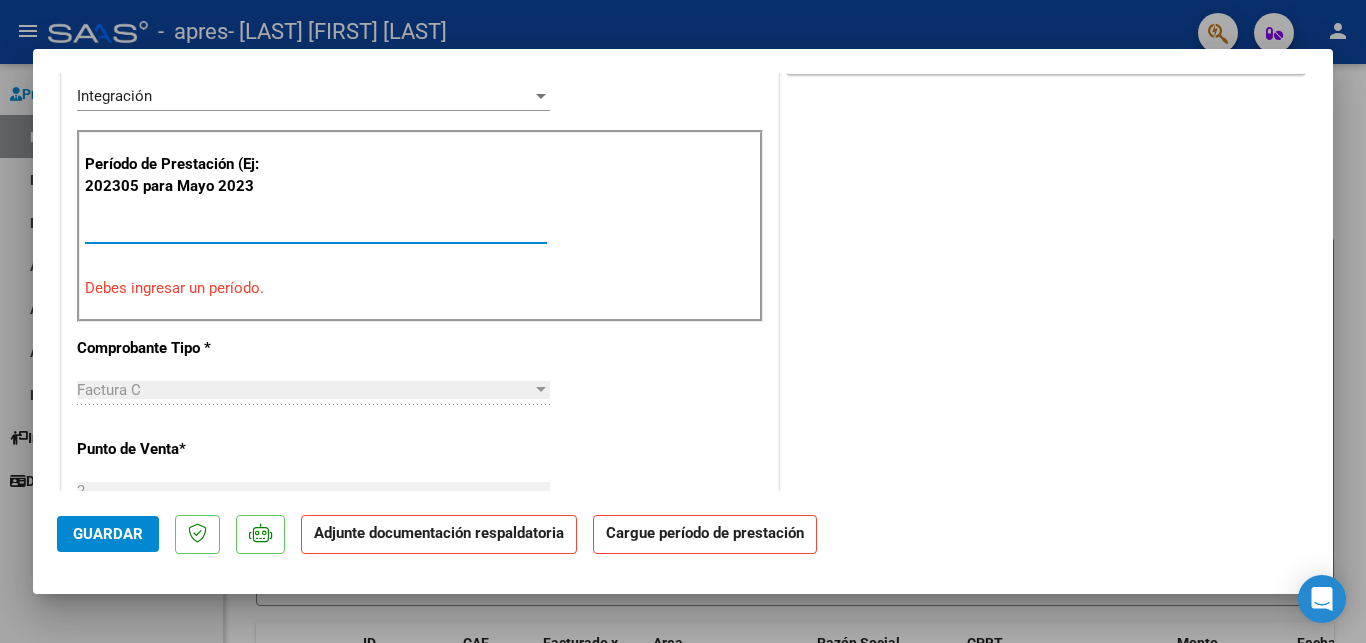 drag, startPoint x: 271, startPoint y: 228, endPoint x: 143, endPoint y: 228, distance: 128 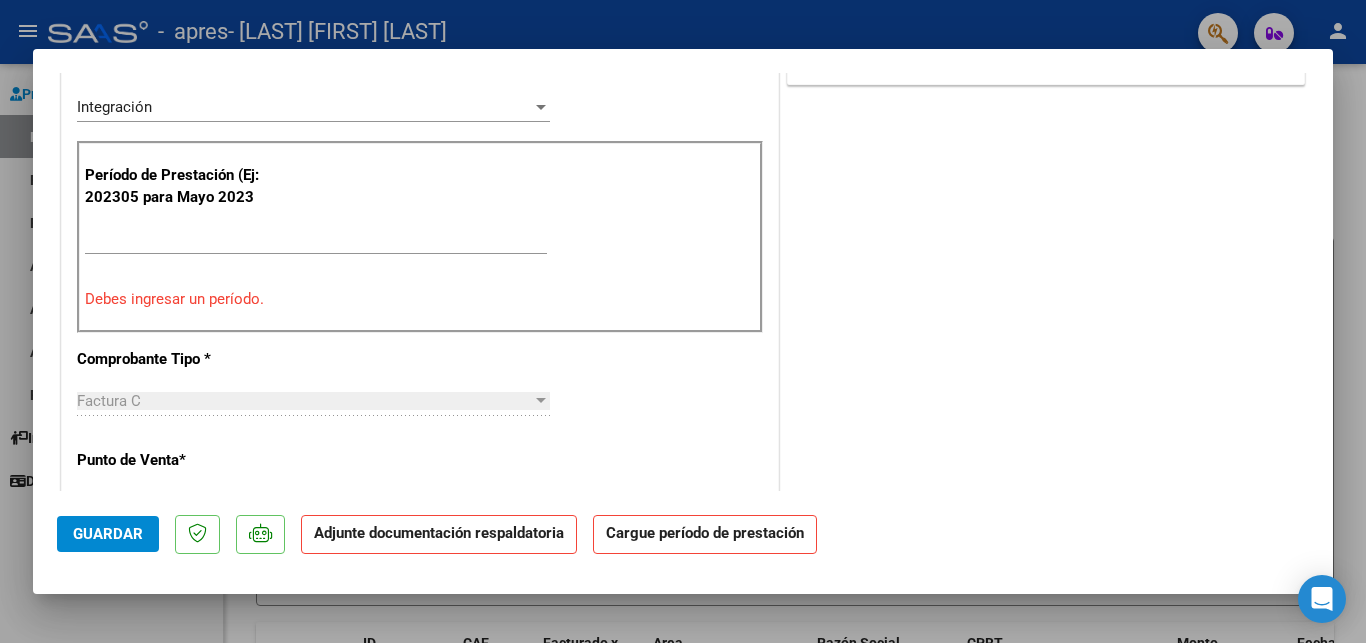 scroll, scrollTop: 540, scrollLeft: 0, axis: vertical 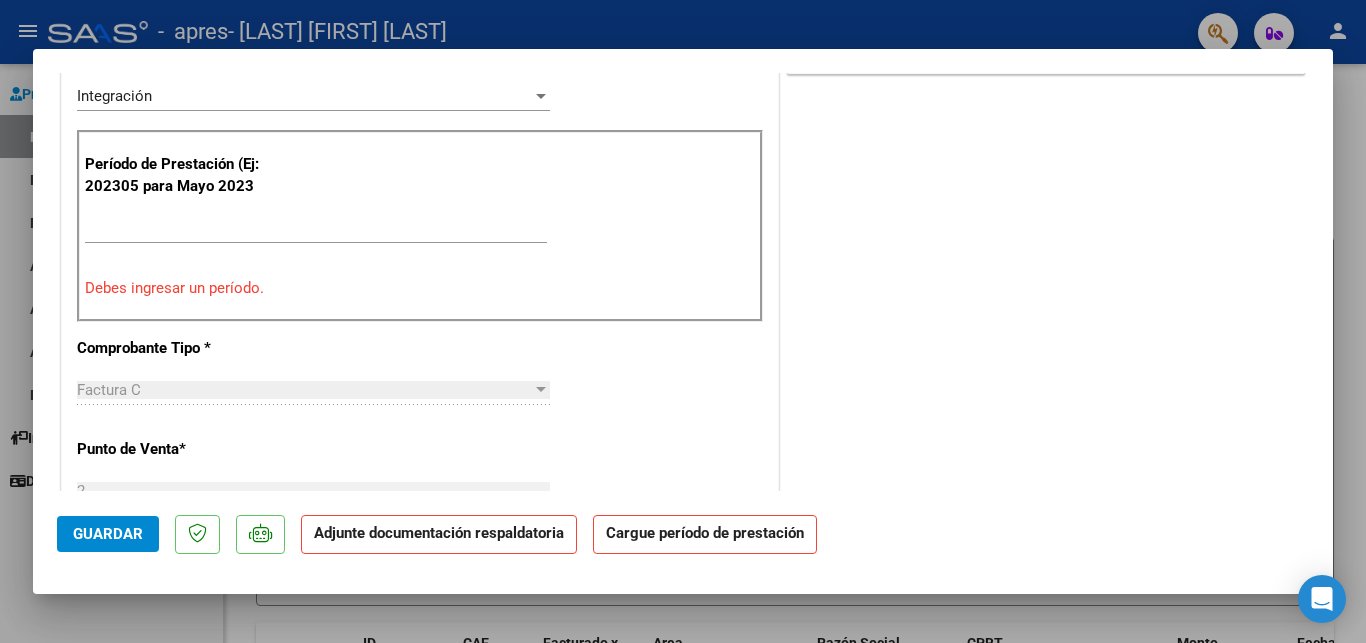 click at bounding box center [541, 389] 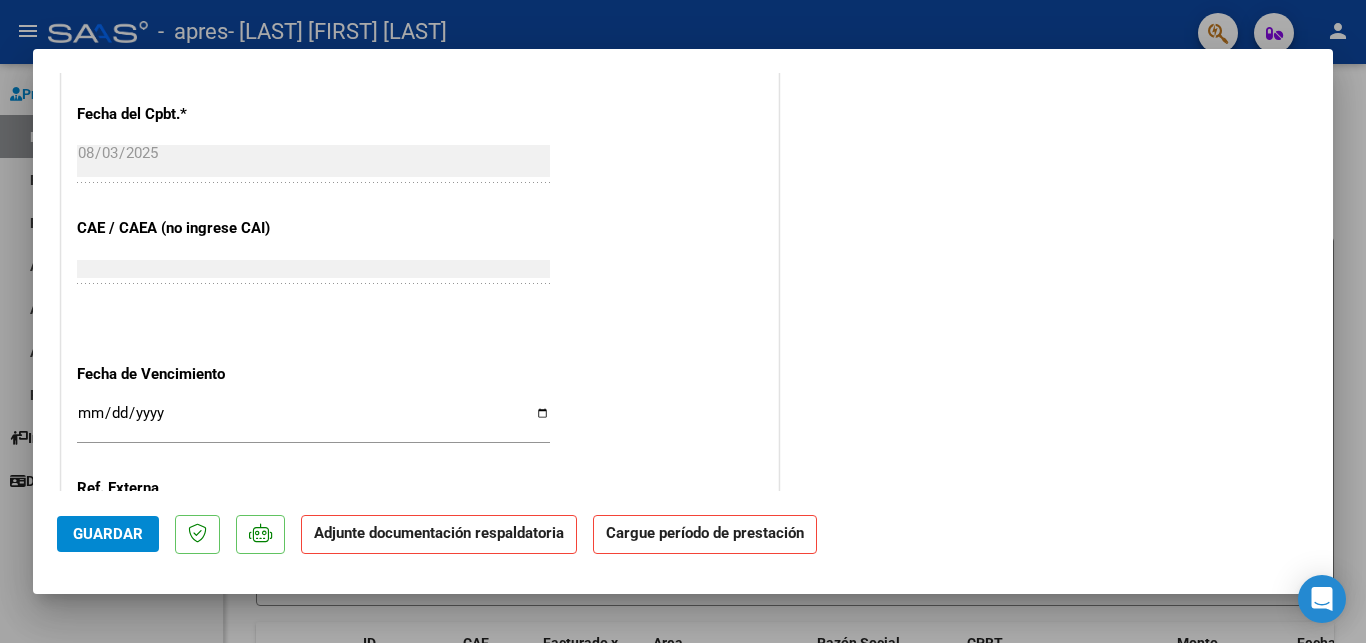 scroll, scrollTop: 1188, scrollLeft: 0, axis: vertical 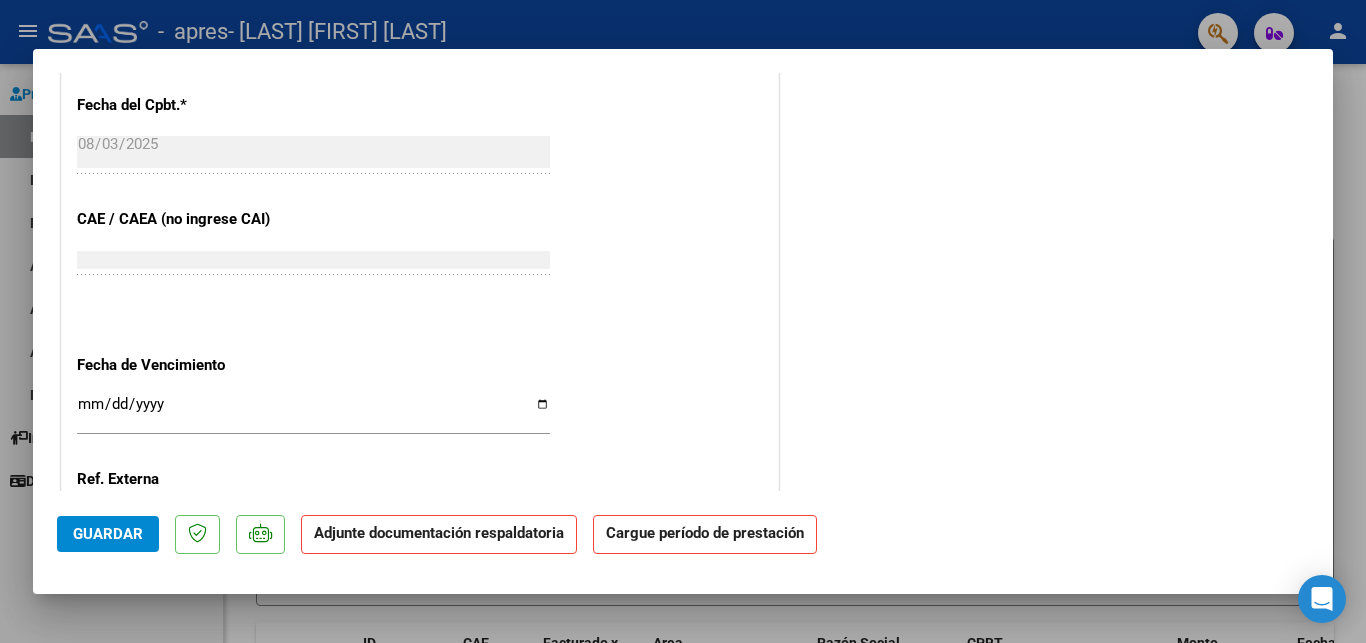 click on "Ingresar la fecha" at bounding box center (313, 412) 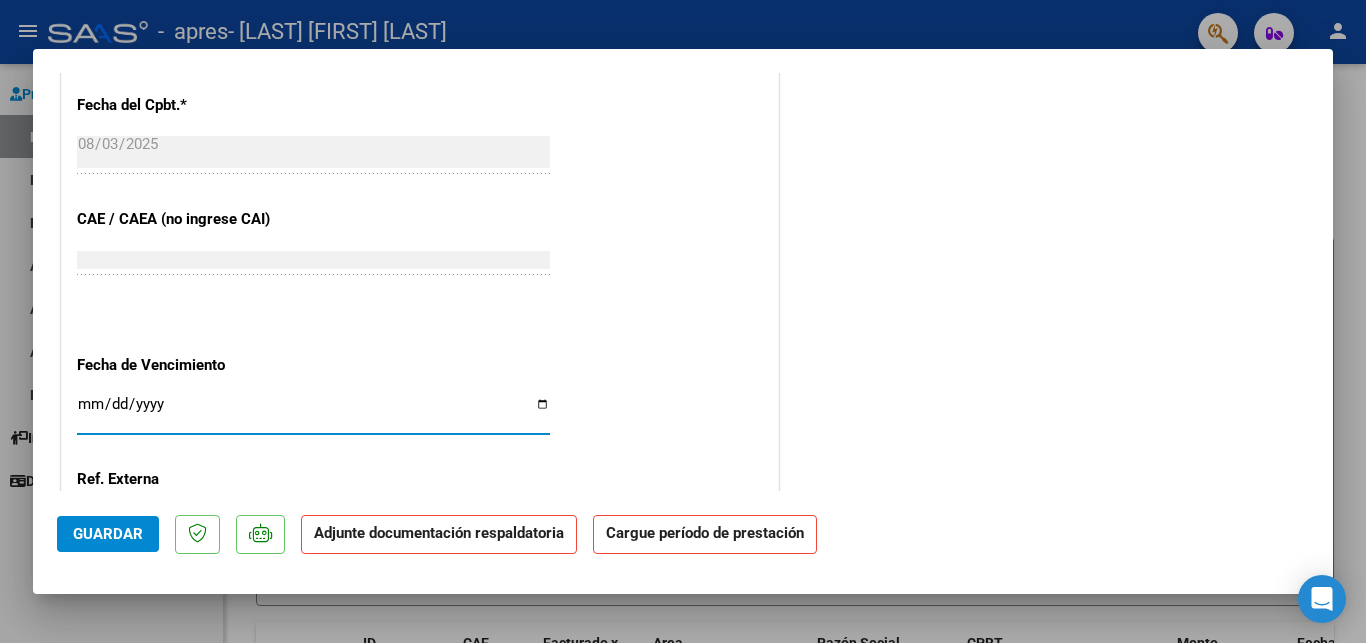 type on "2025-08-13" 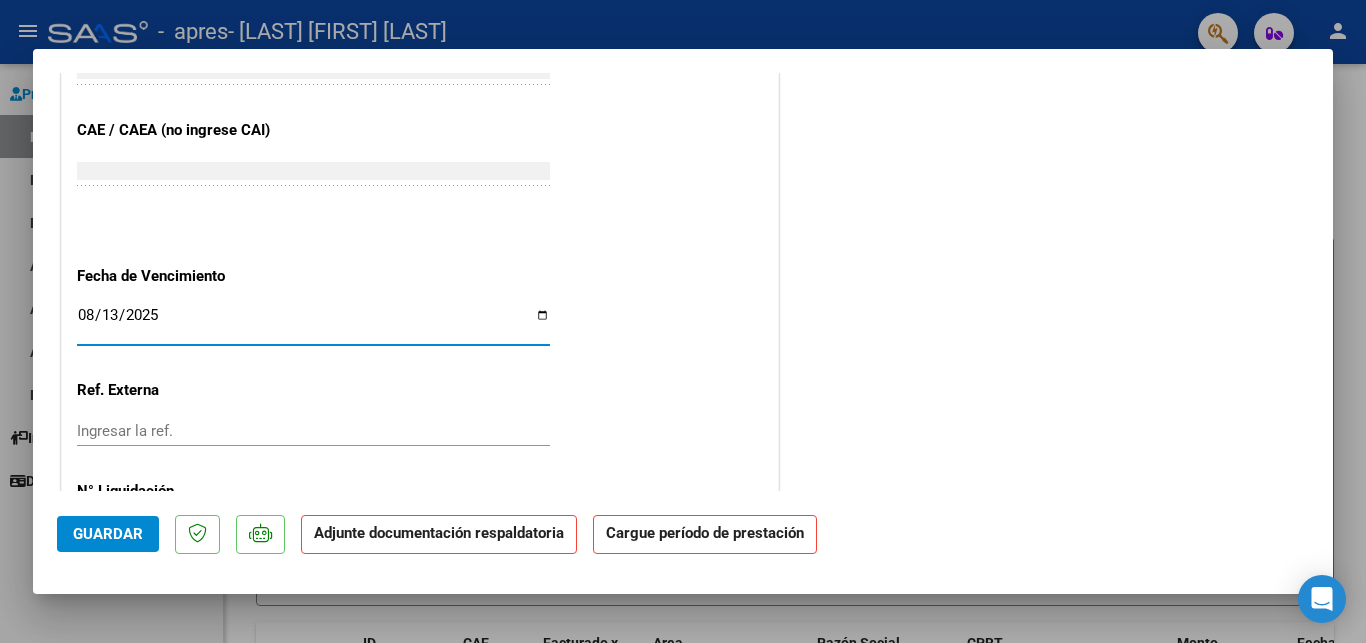 scroll, scrollTop: 1348, scrollLeft: 0, axis: vertical 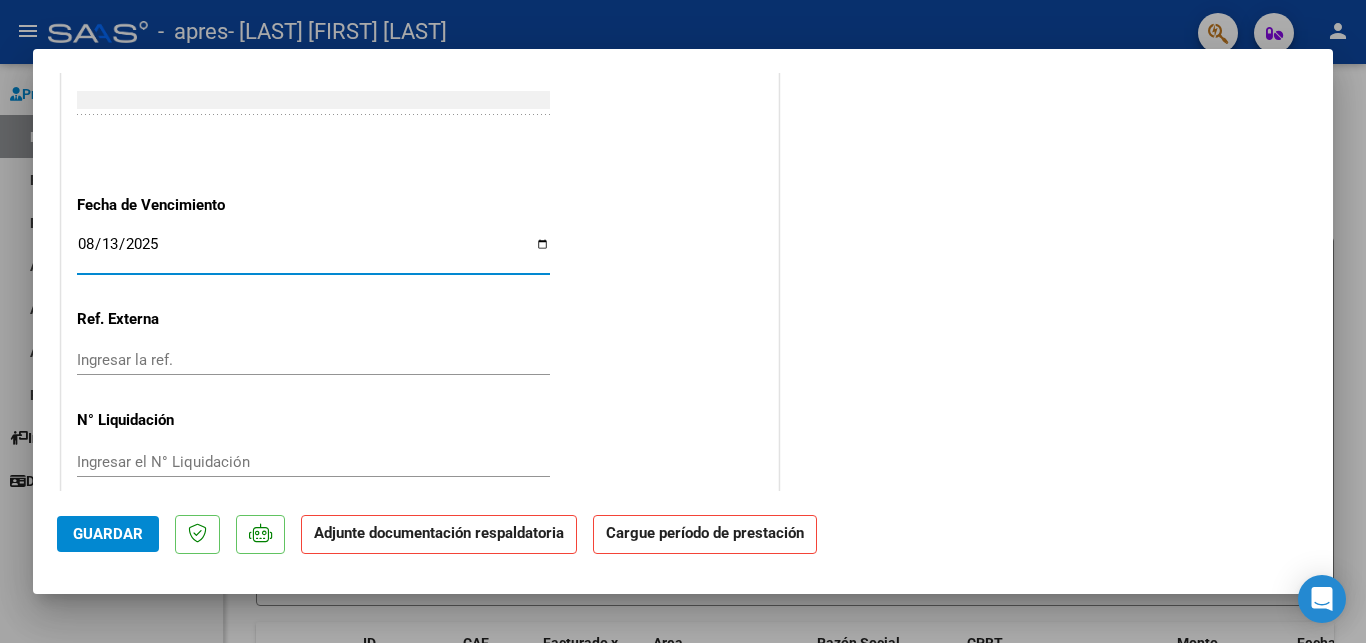 click on "Ingresar el N° Liquidación" at bounding box center (313, 462) 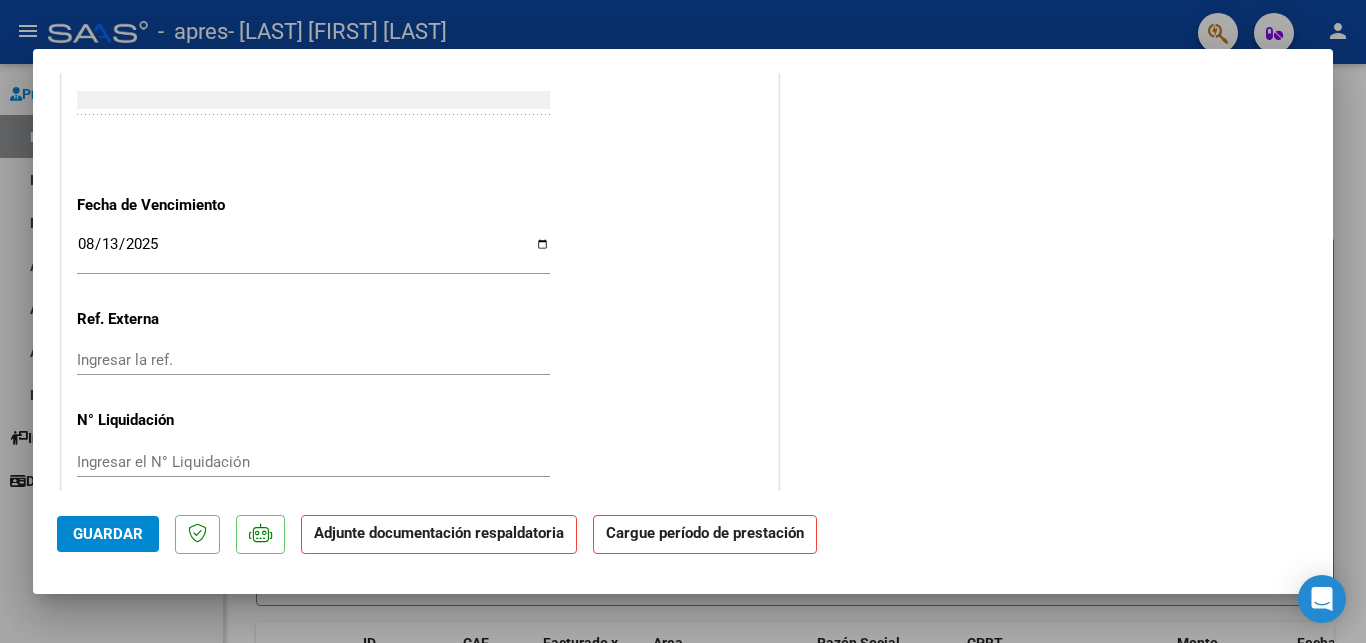 click on "Ingresar la ref." 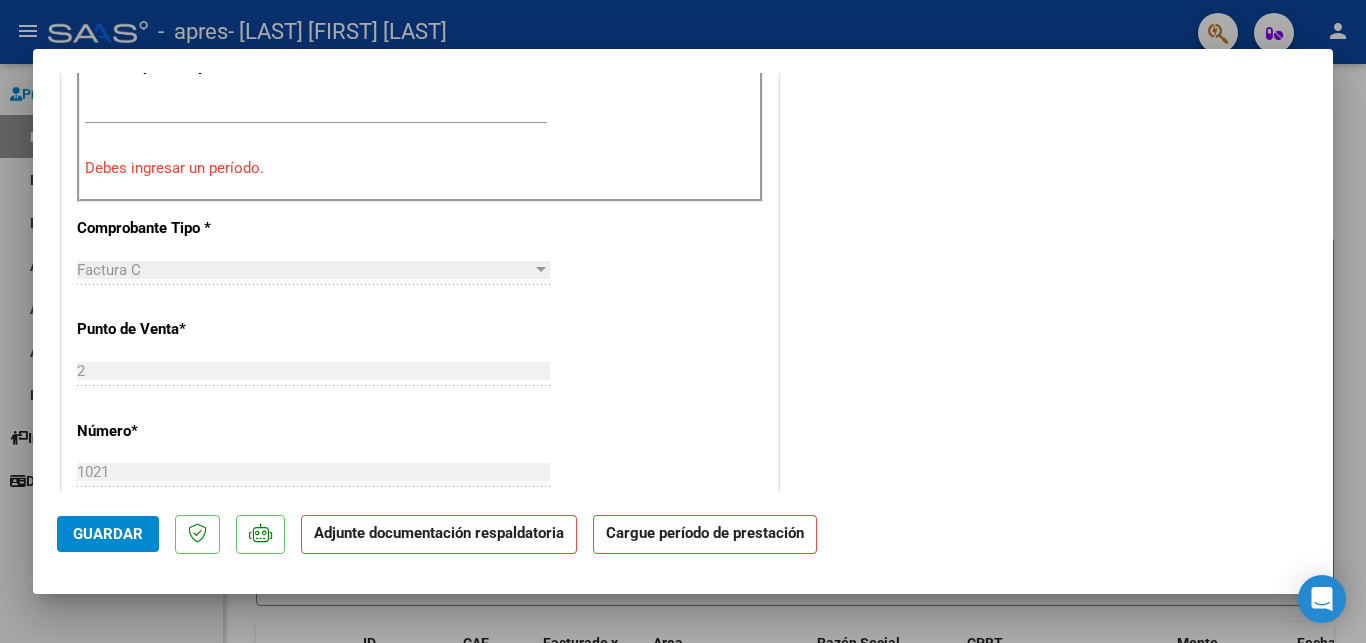 scroll, scrollTop: 592, scrollLeft: 0, axis: vertical 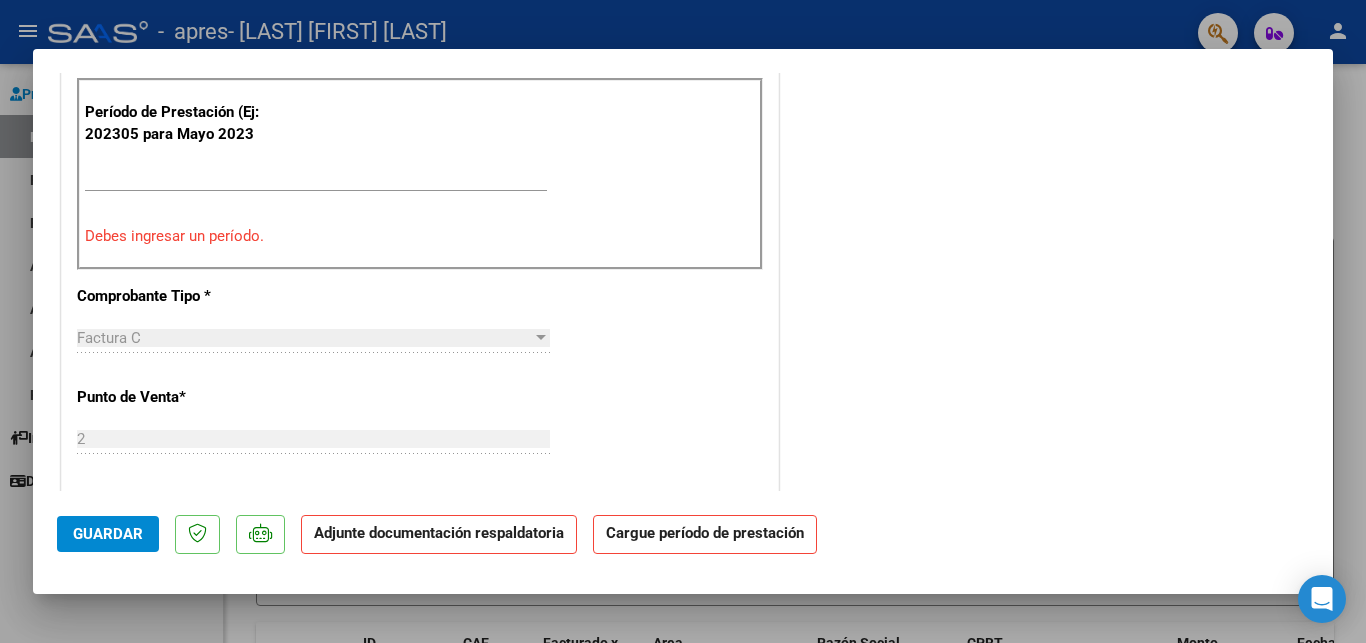 click on "Ingrese el Período de Prestación como indica el ejemplo" at bounding box center (316, 176) 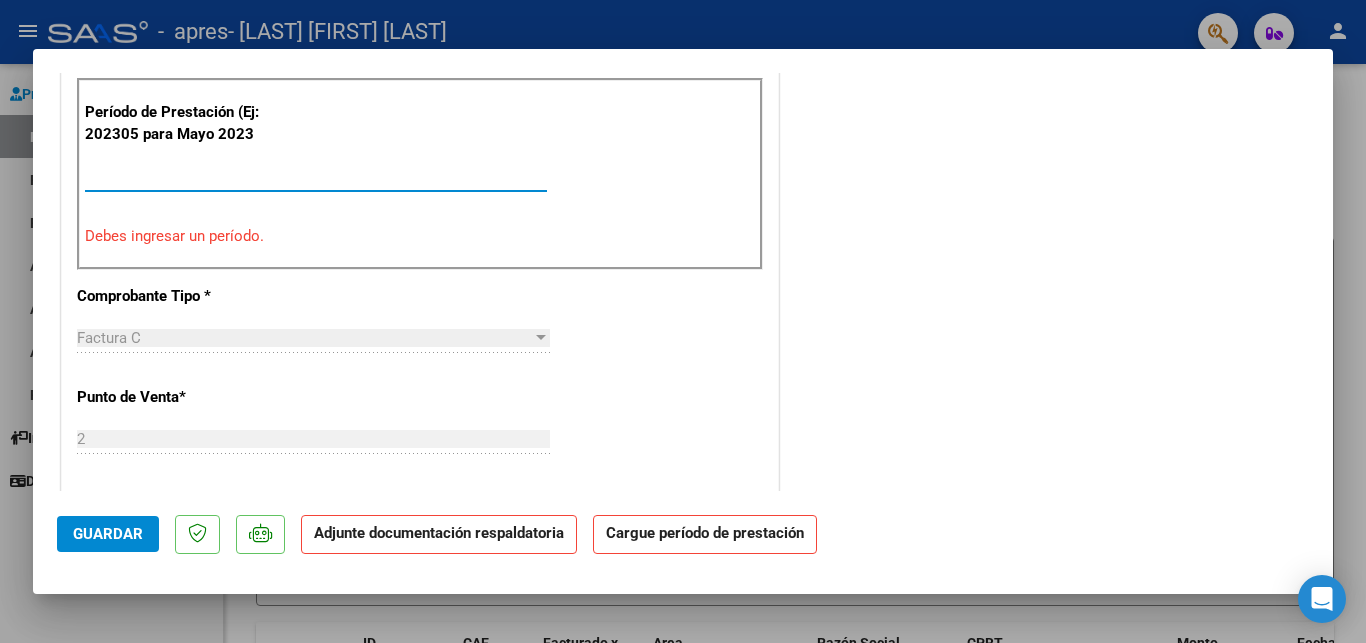 click on "Ingrese el Período de Prestación como indica el ejemplo" at bounding box center [316, 176] 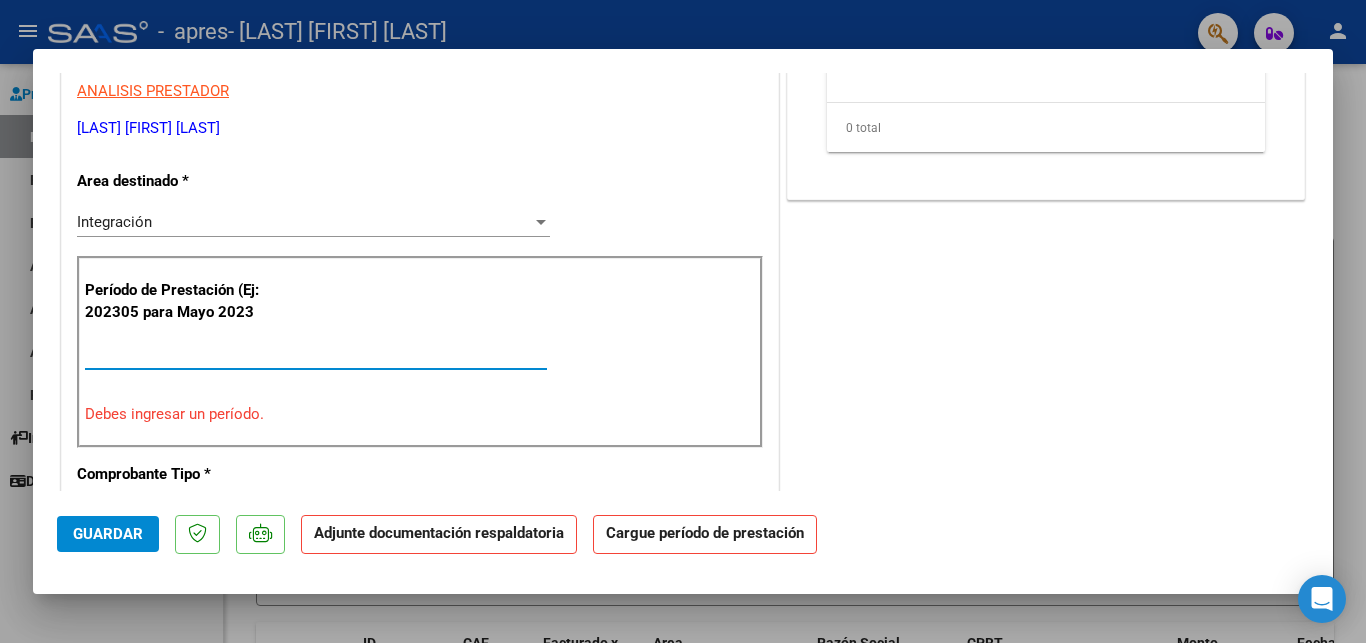 scroll, scrollTop: 484, scrollLeft: 0, axis: vertical 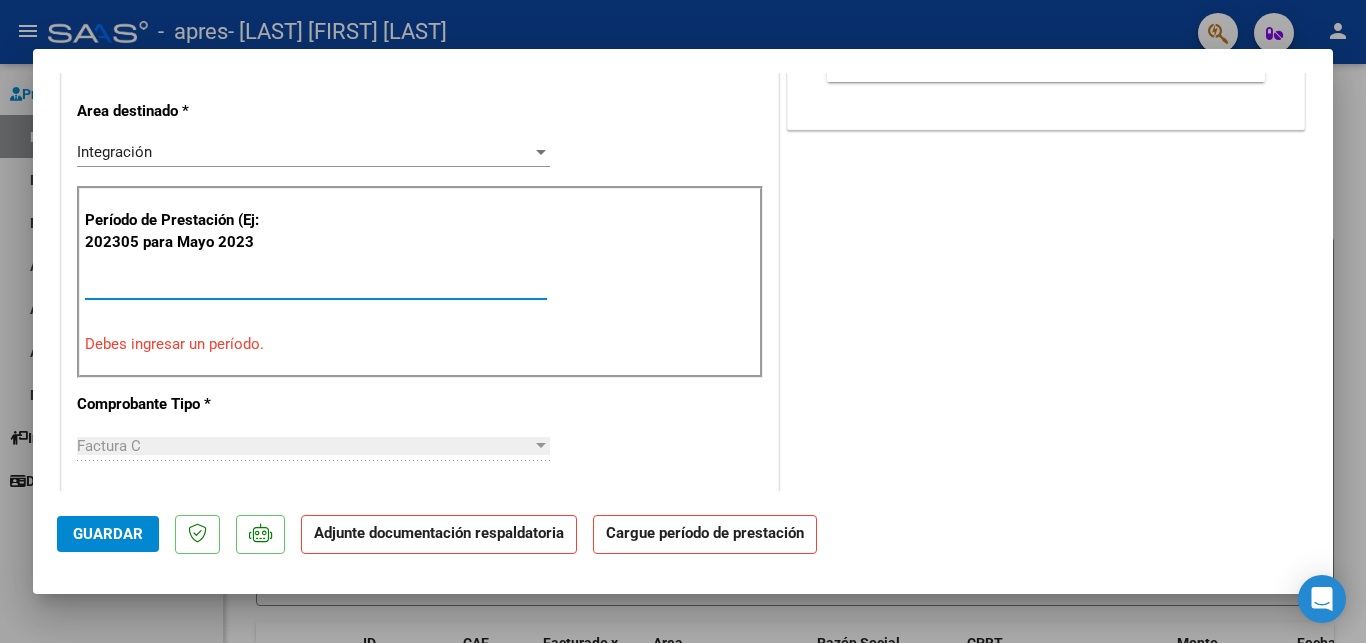 click on "Debes ingresar un período." at bounding box center [420, 344] 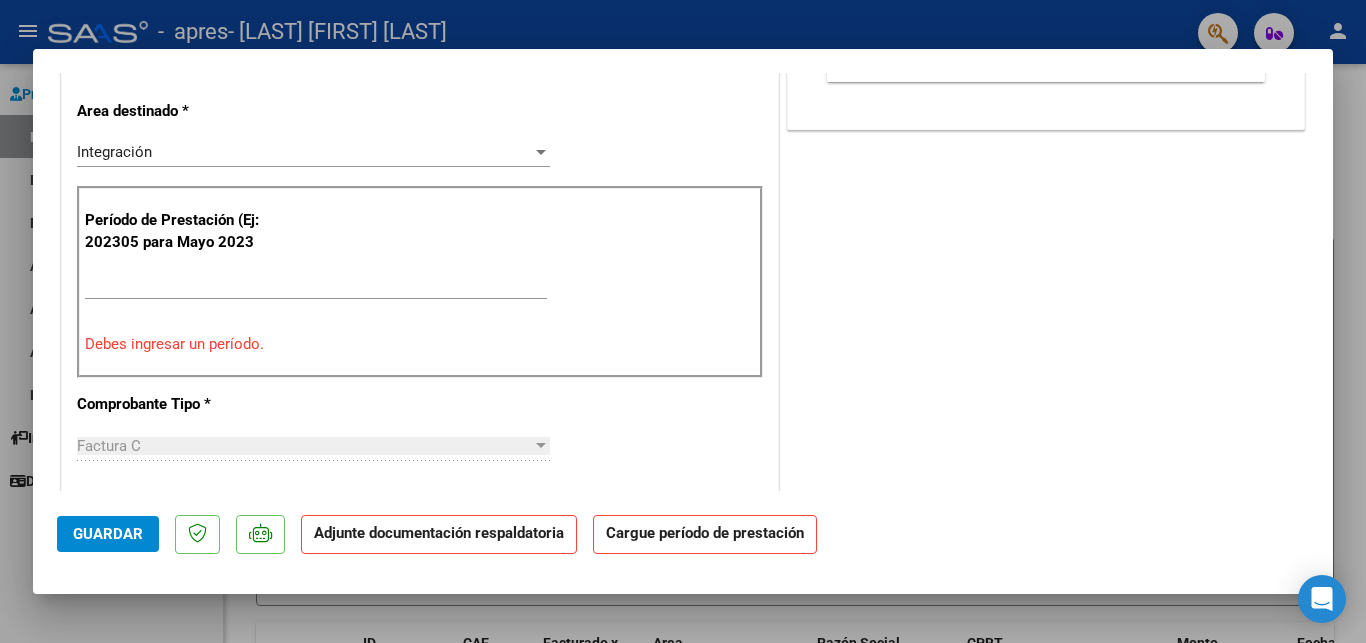 click on "Comprobante Tipo *" at bounding box center (180, 404) 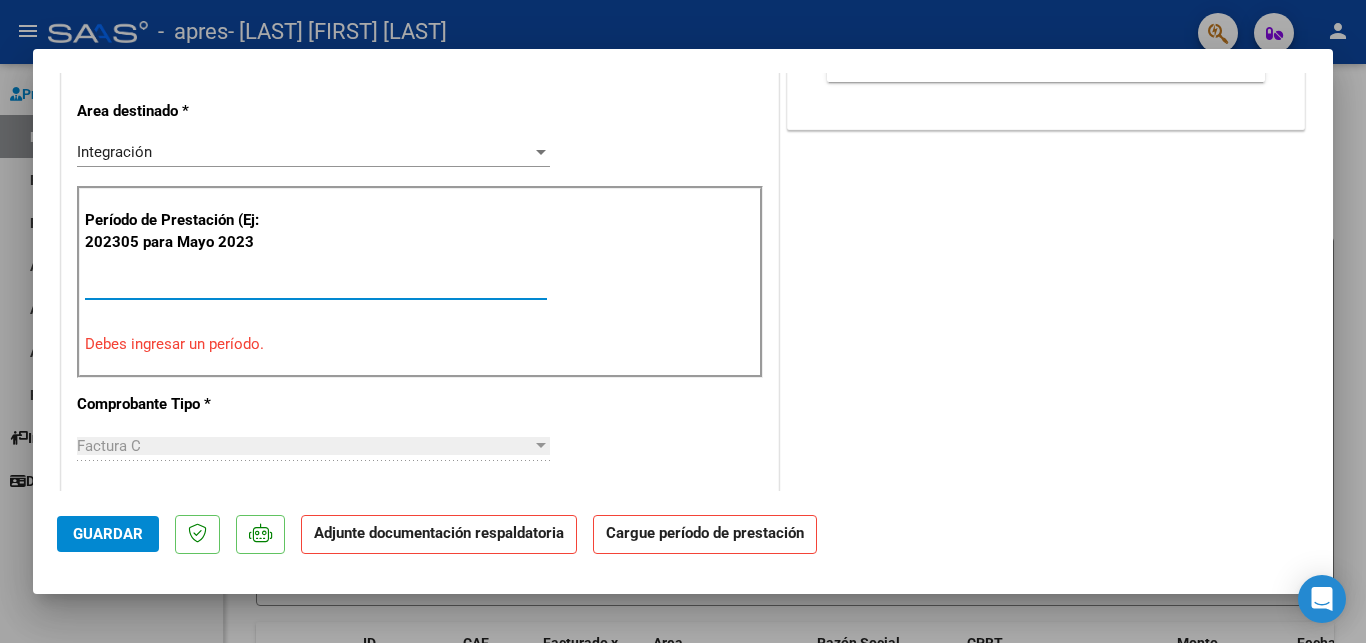 click on "Ingrese el Período de Prestación como indica el ejemplo" at bounding box center (316, 284) 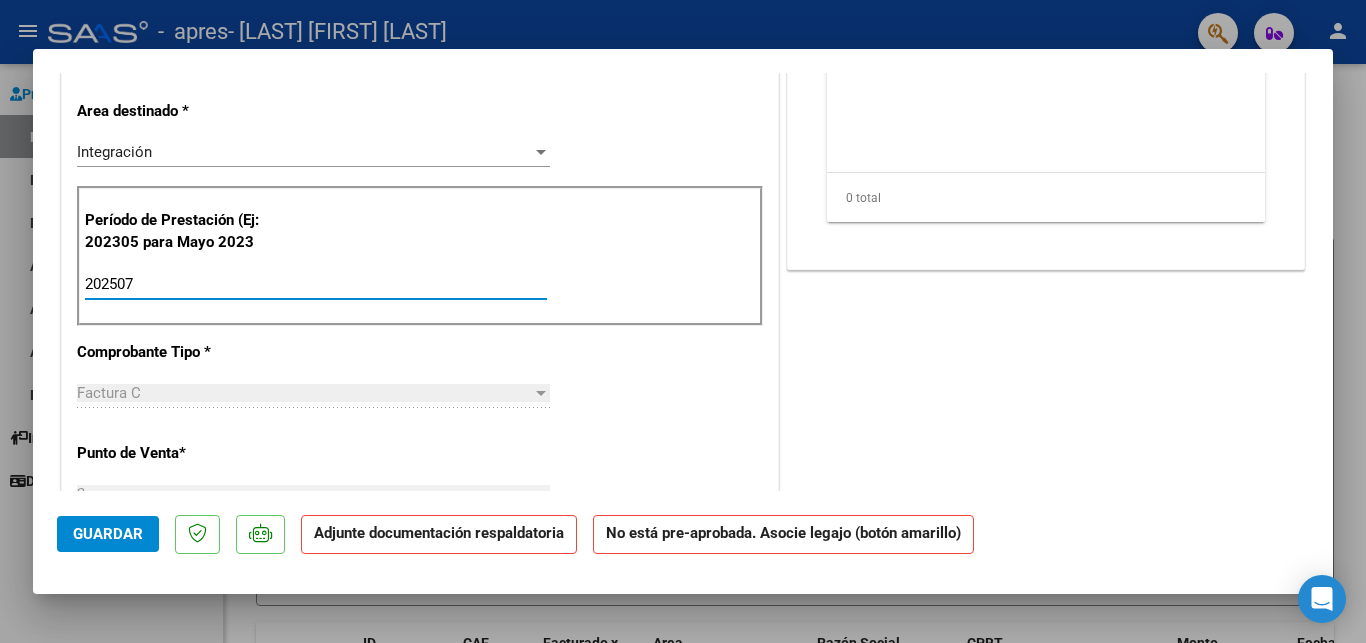 type on "202507" 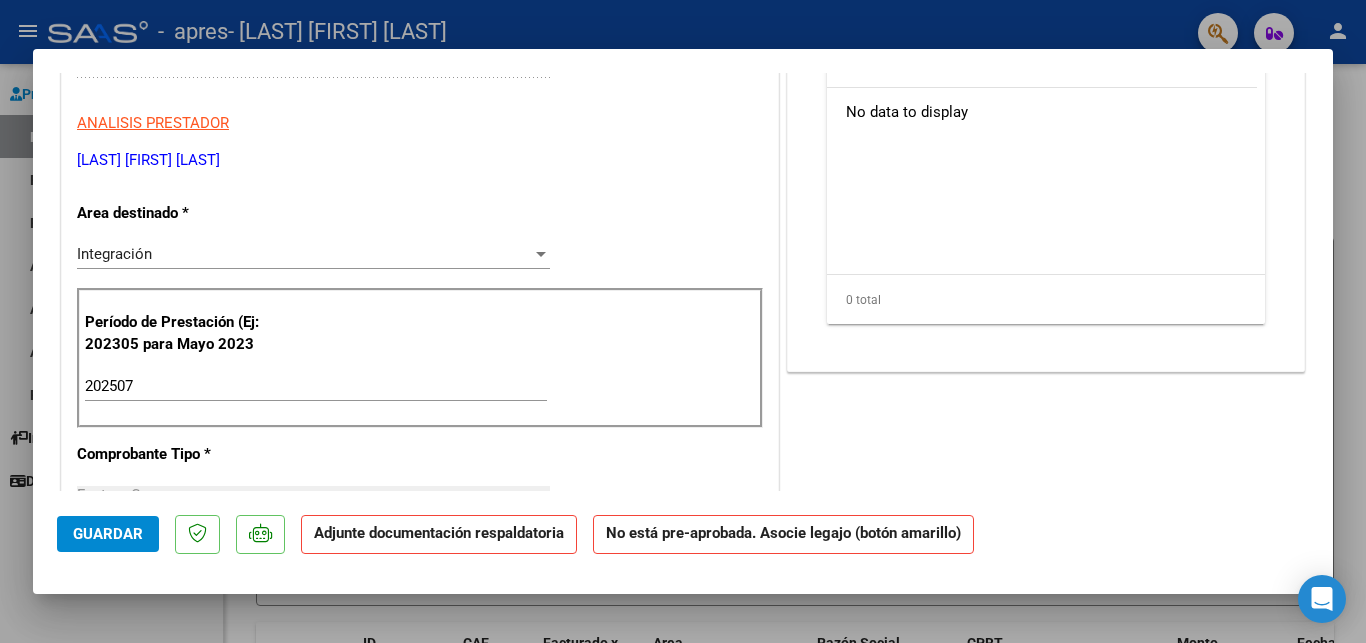 scroll, scrollTop: 376, scrollLeft: 0, axis: vertical 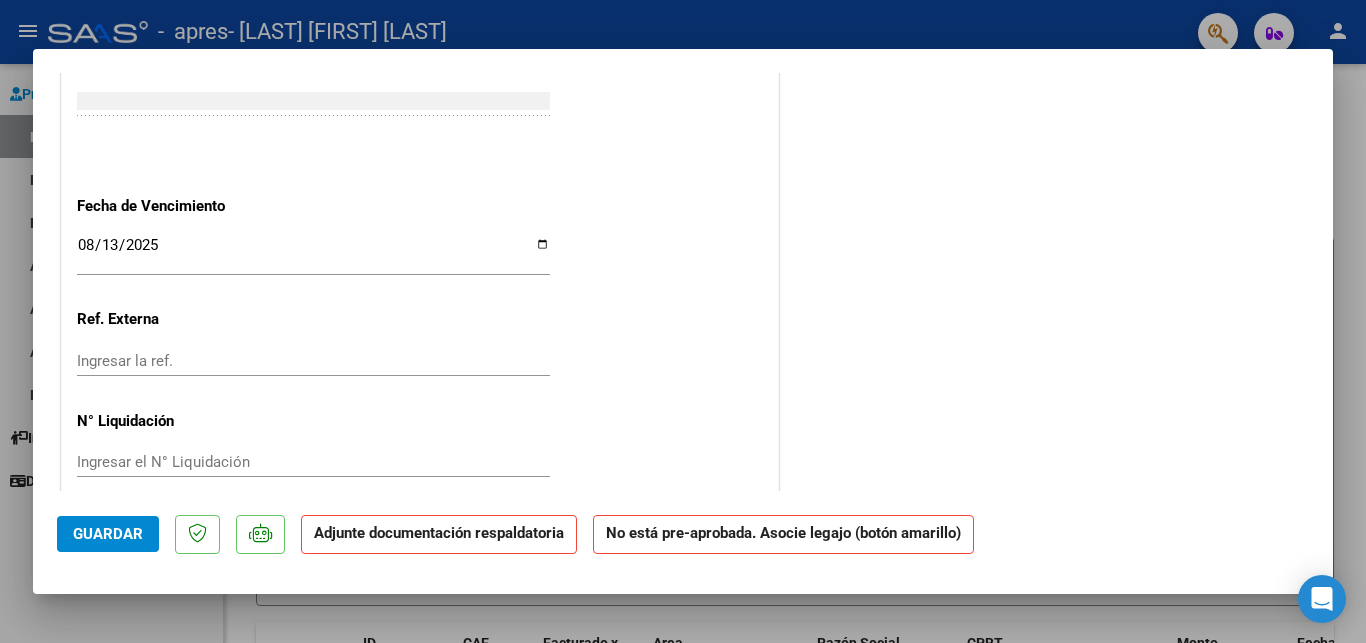 click on "Ingresar la ref." at bounding box center [313, 361] 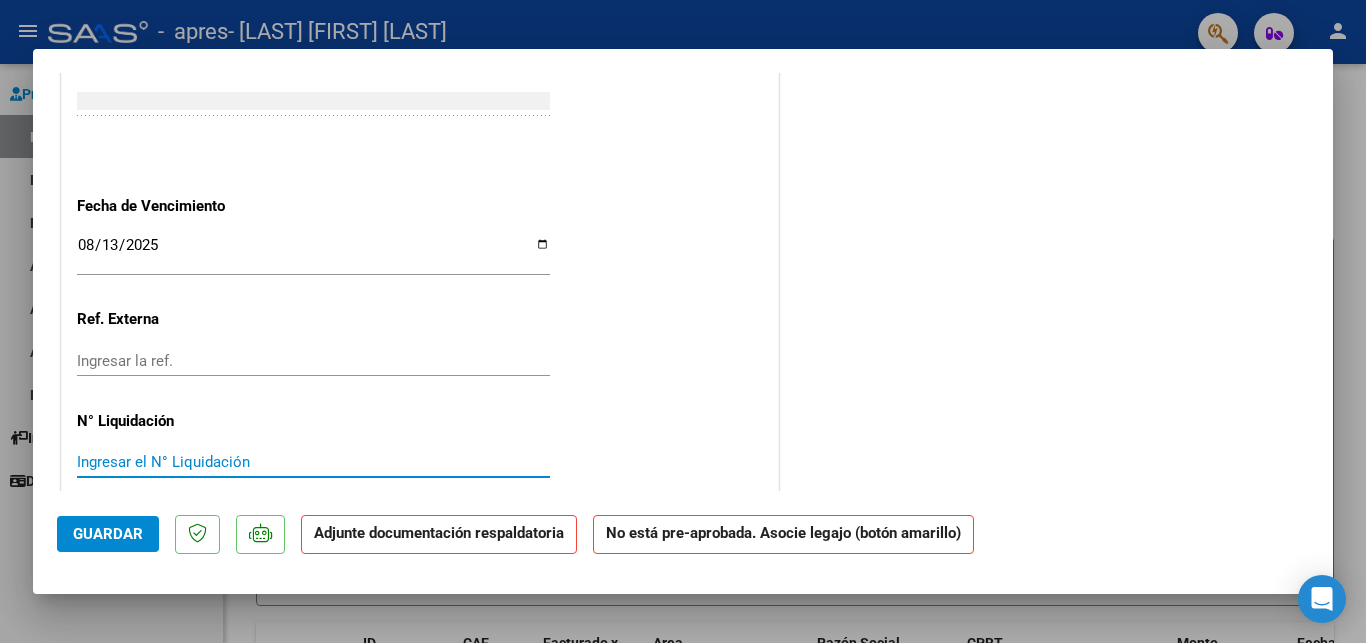 click on "Ingresar el N° Liquidación" at bounding box center (313, 462) 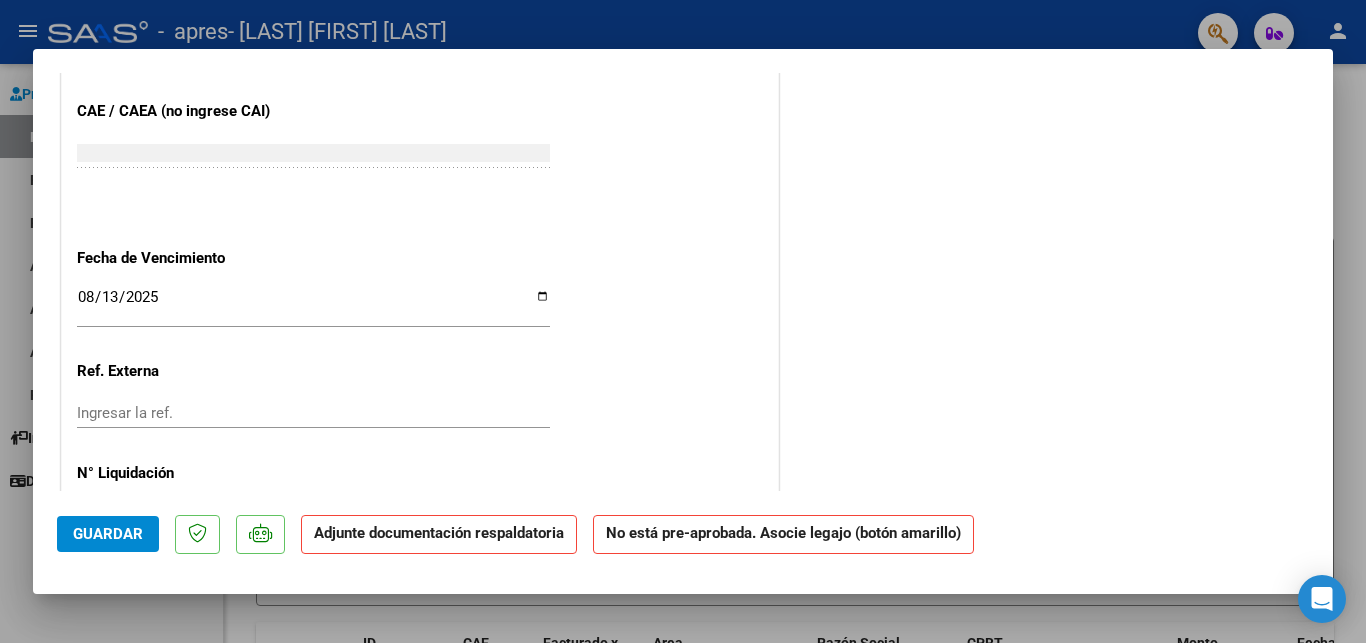 scroll, scrollTop: 1295, scrollLeft: 0, axis: vertical 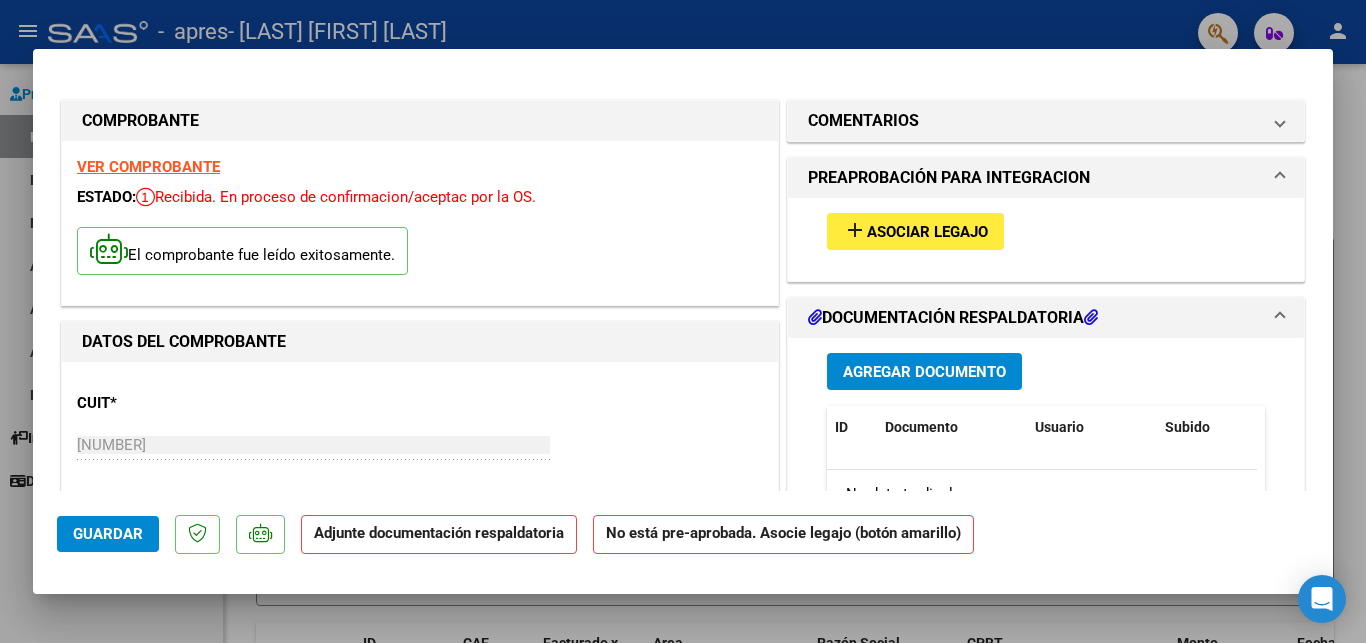 click on "add" at bounding box center (855, 230) 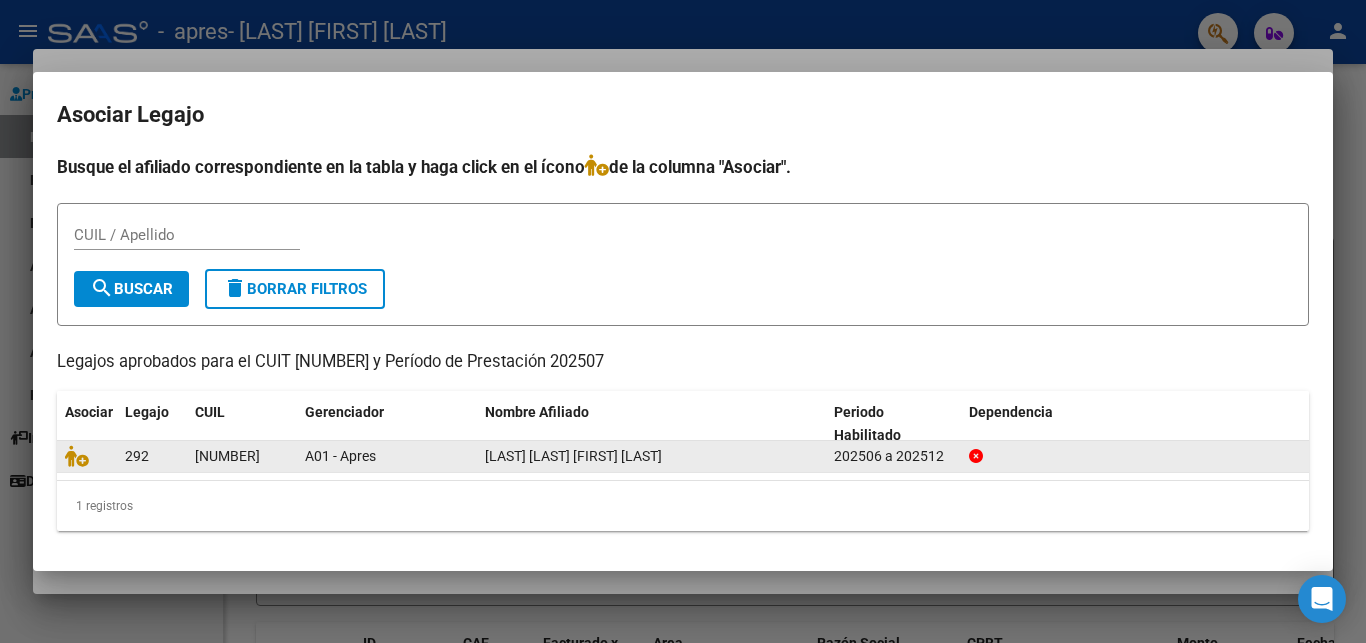 click on "202506 a 202512" 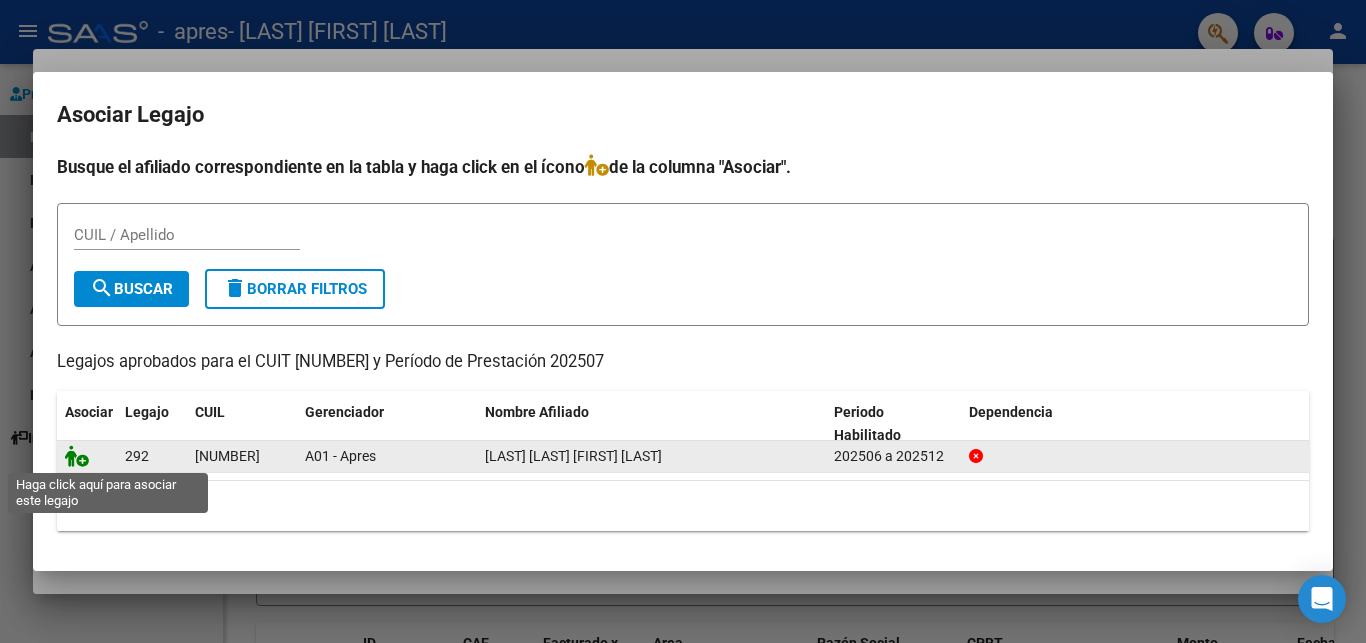 click 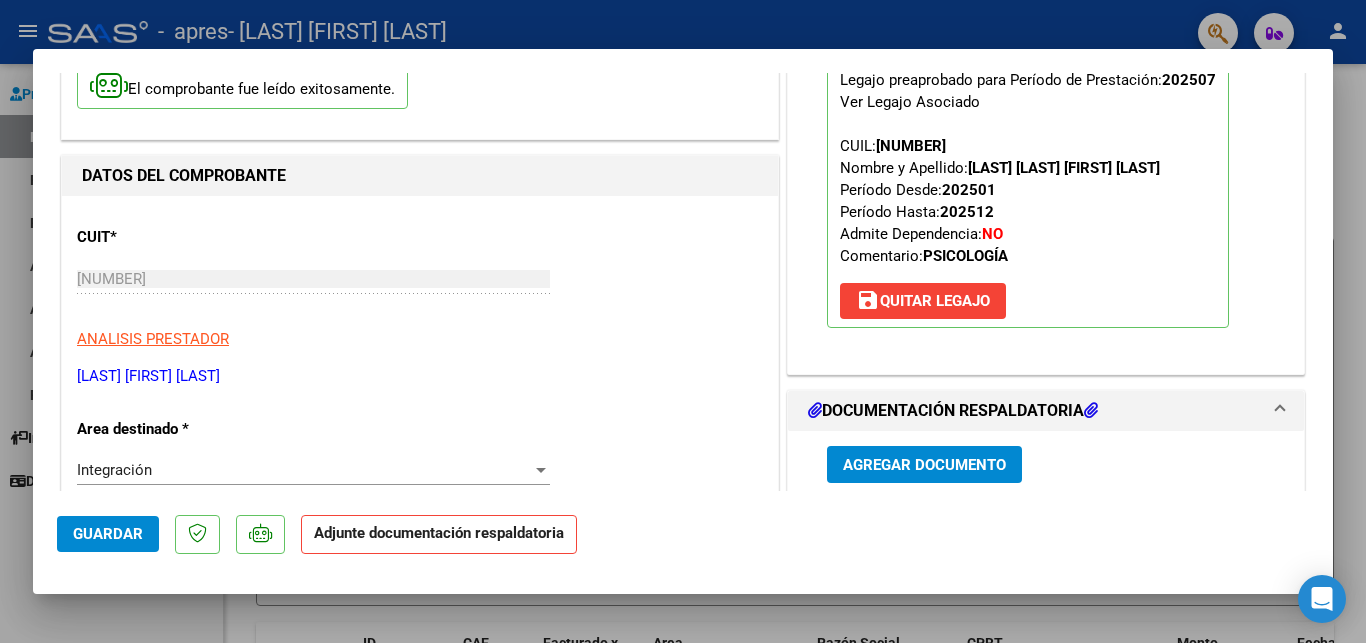 scroll, scrollTop: 324, scrollLeft: 0, axis: vertical 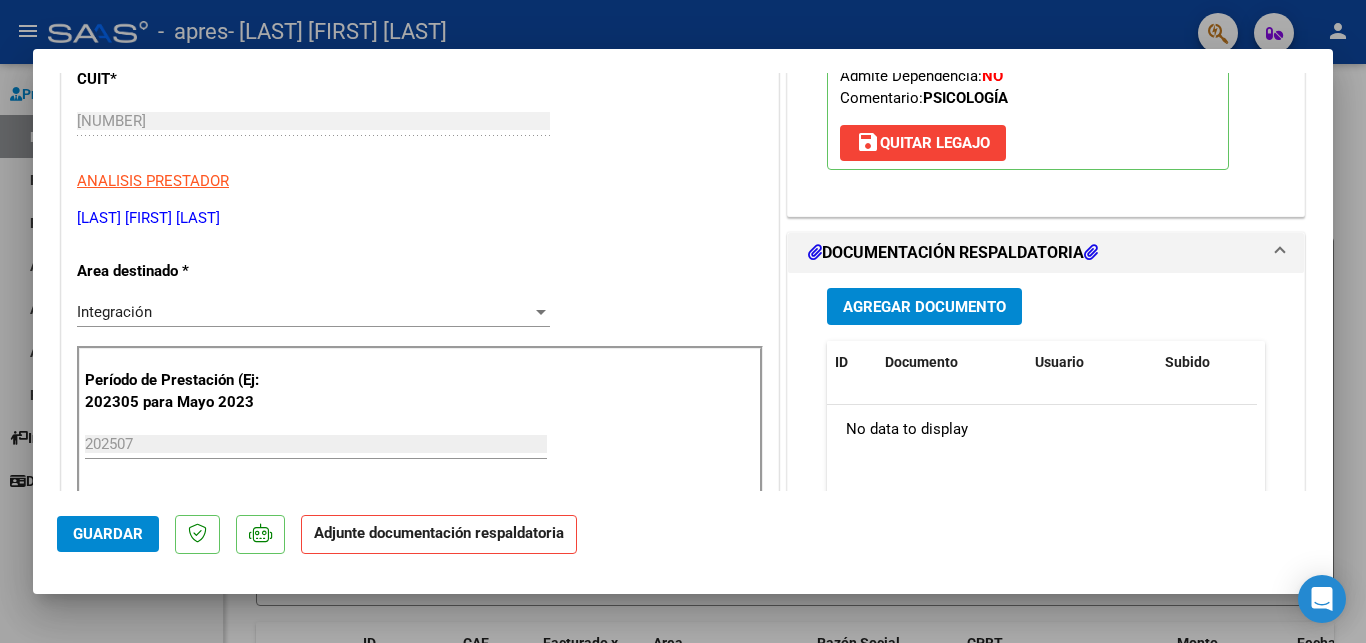 click at bounding box center (1091, 252) 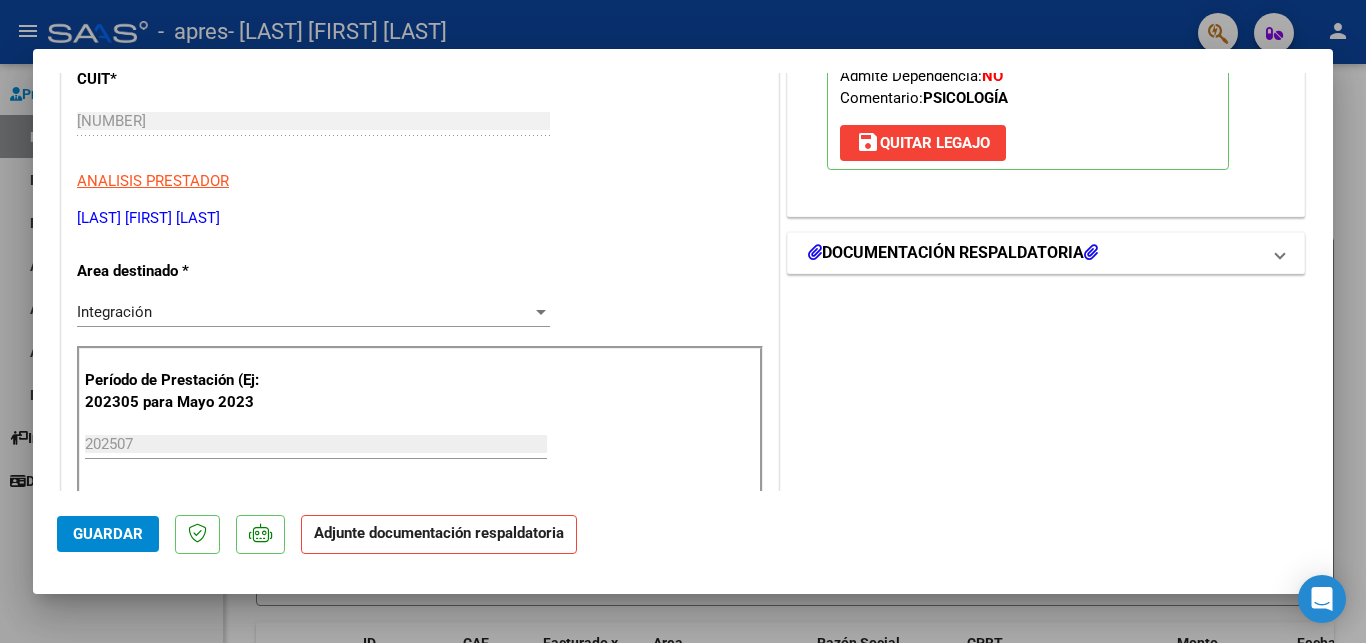 click at bounding box center [1091, 252] 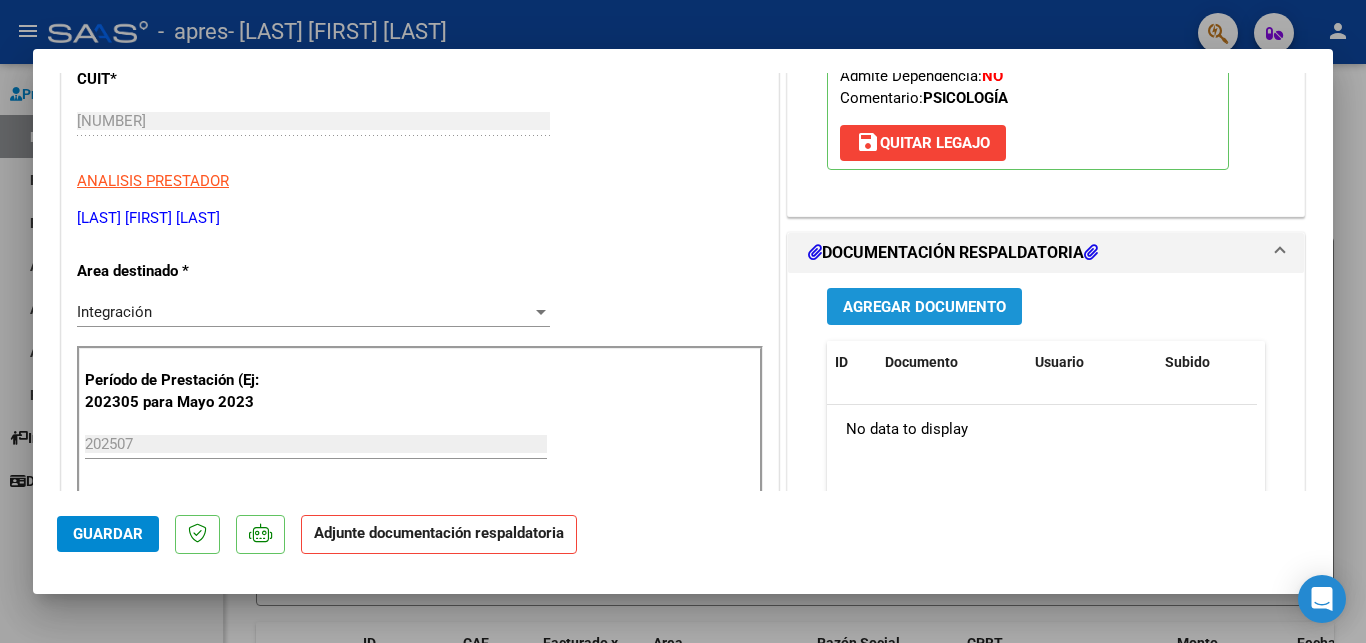 click on "Agregar Documento" at bounding box center (924, 307) 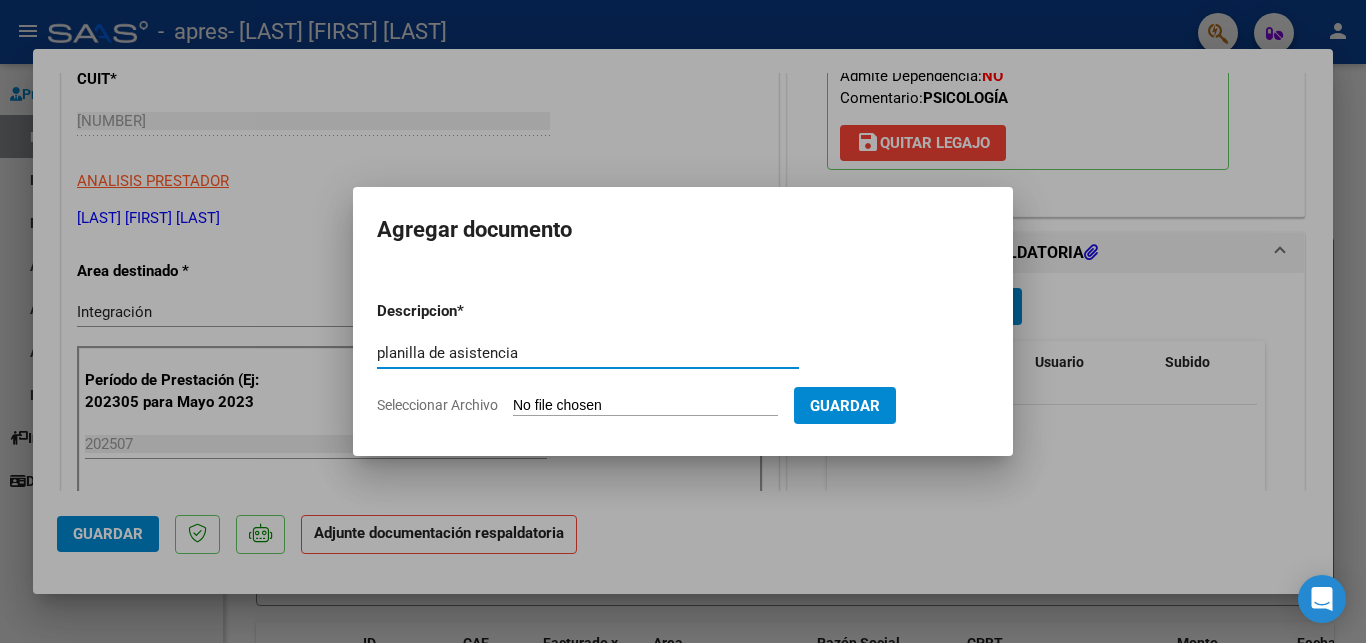 type on "planilla de asistencia" 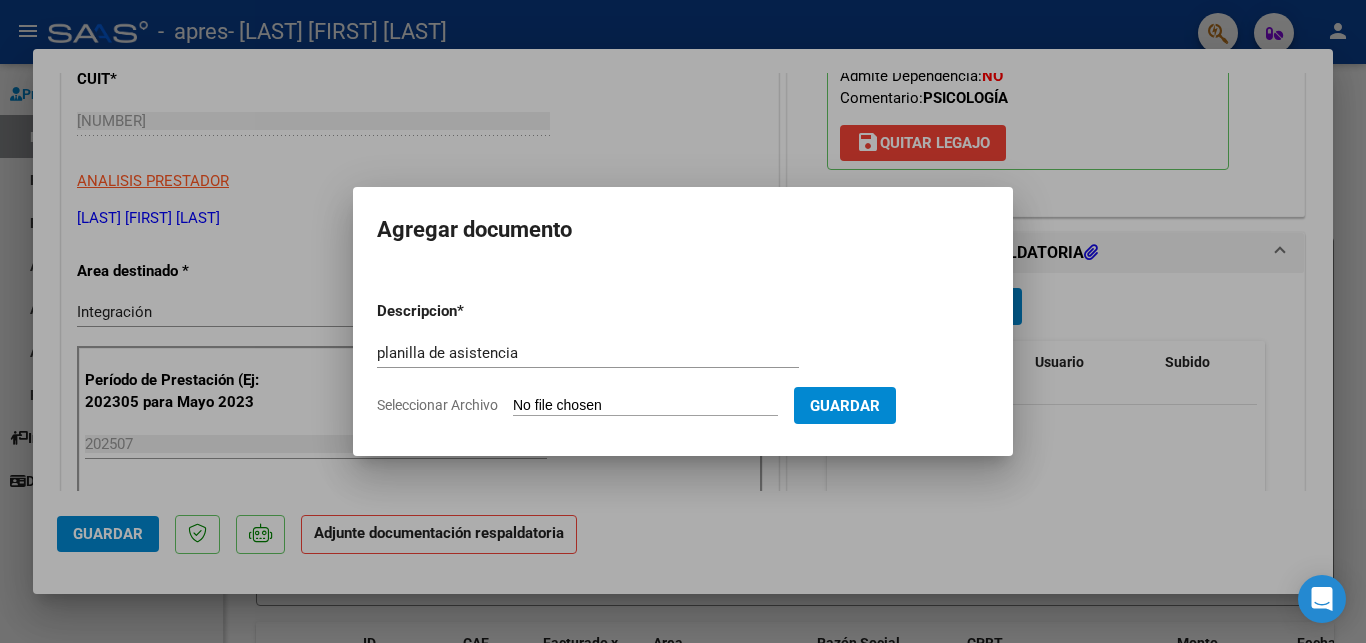 click on "Seleccionar Archivo" at bounding box center [645, 406] 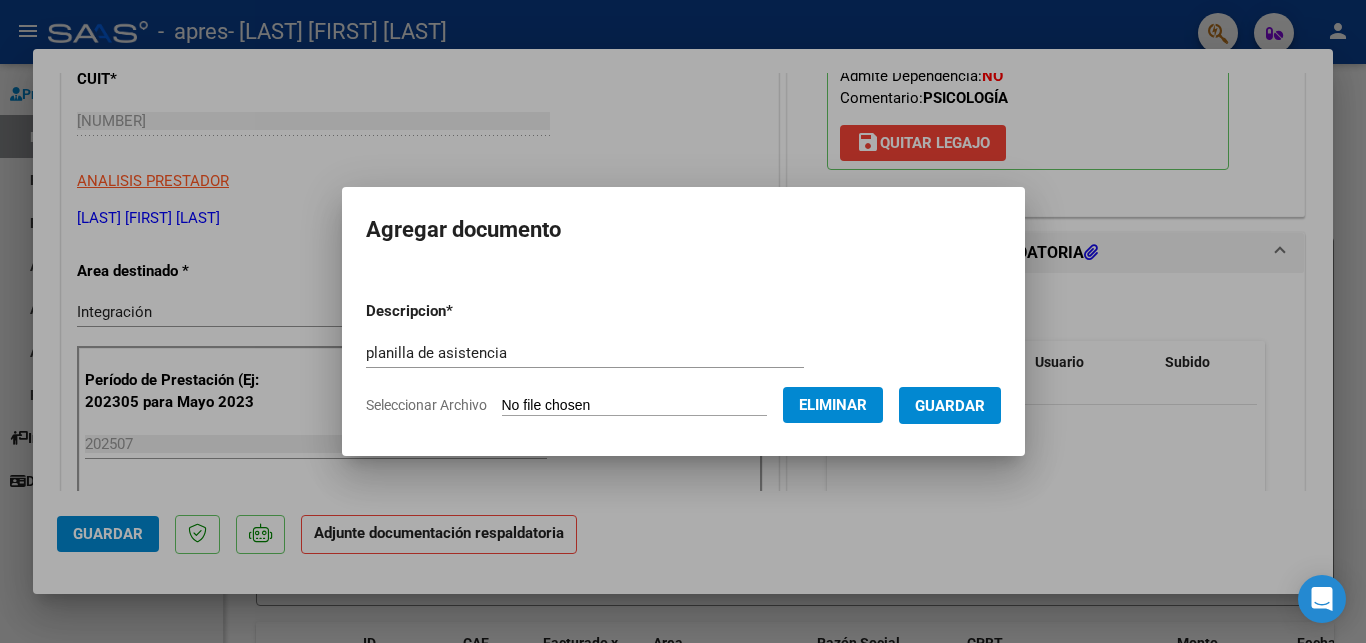 click on "Guardar" at bounding box center (950, 405) 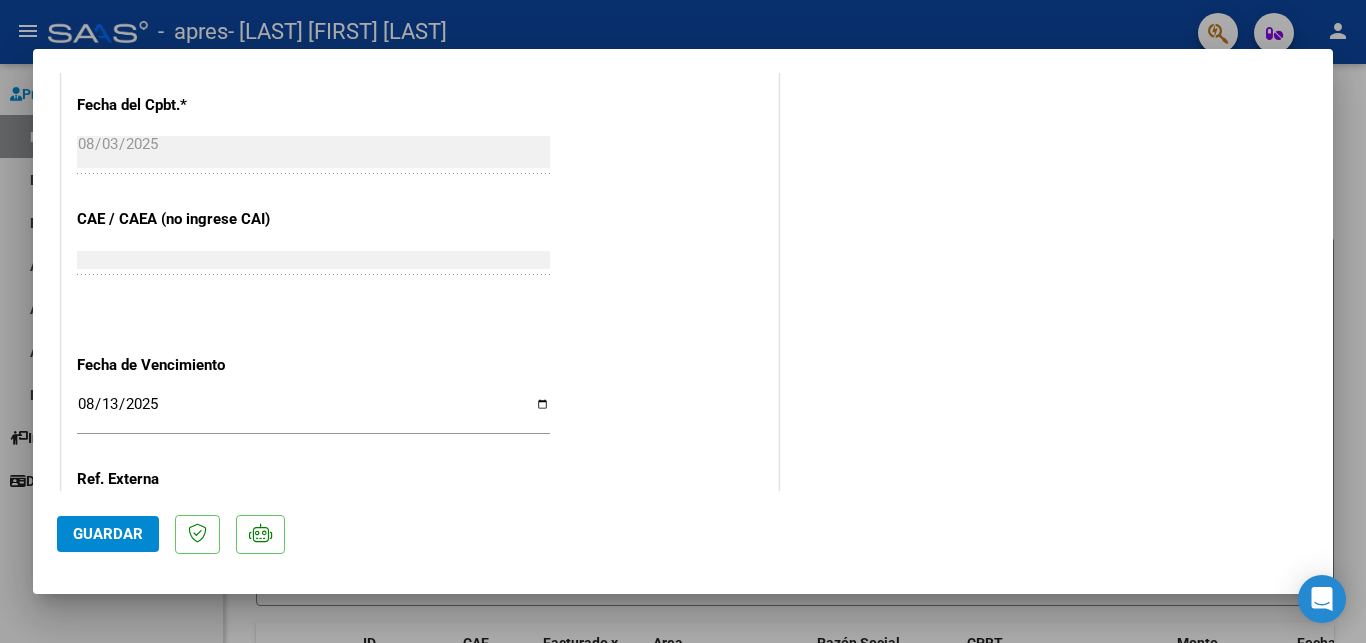scroll, scrollTop: 1348, scrollLeft: 0, axis: vertical 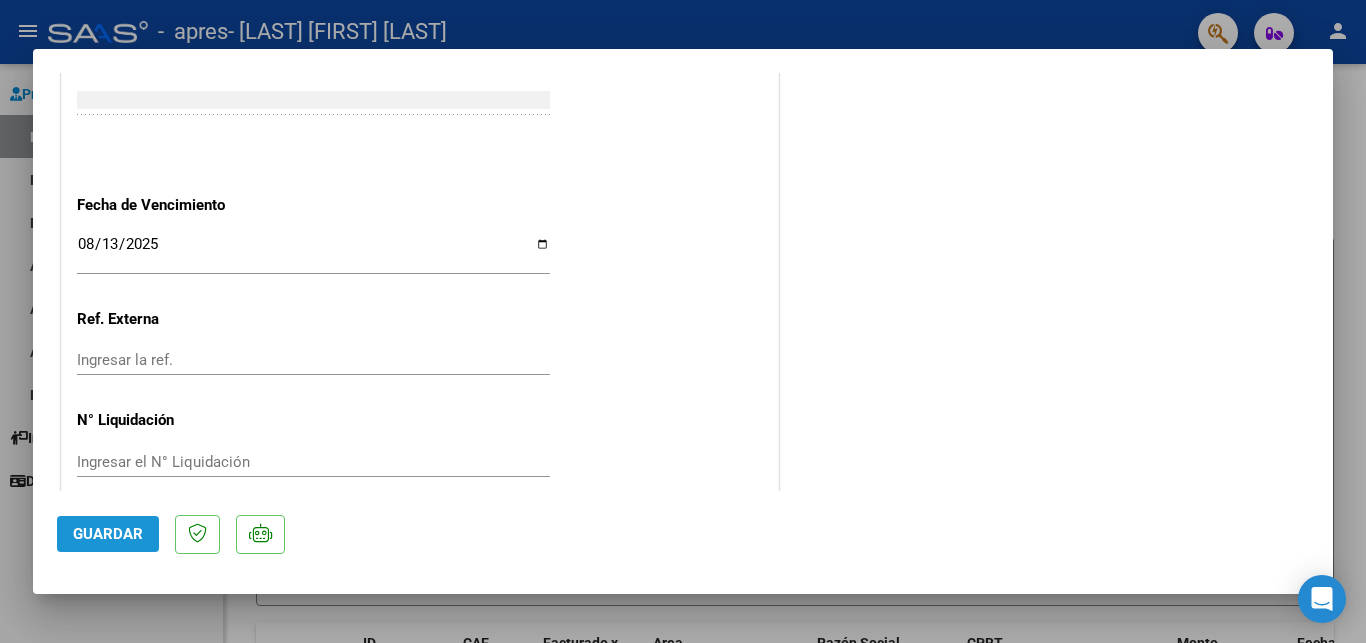 click on "Guardar" 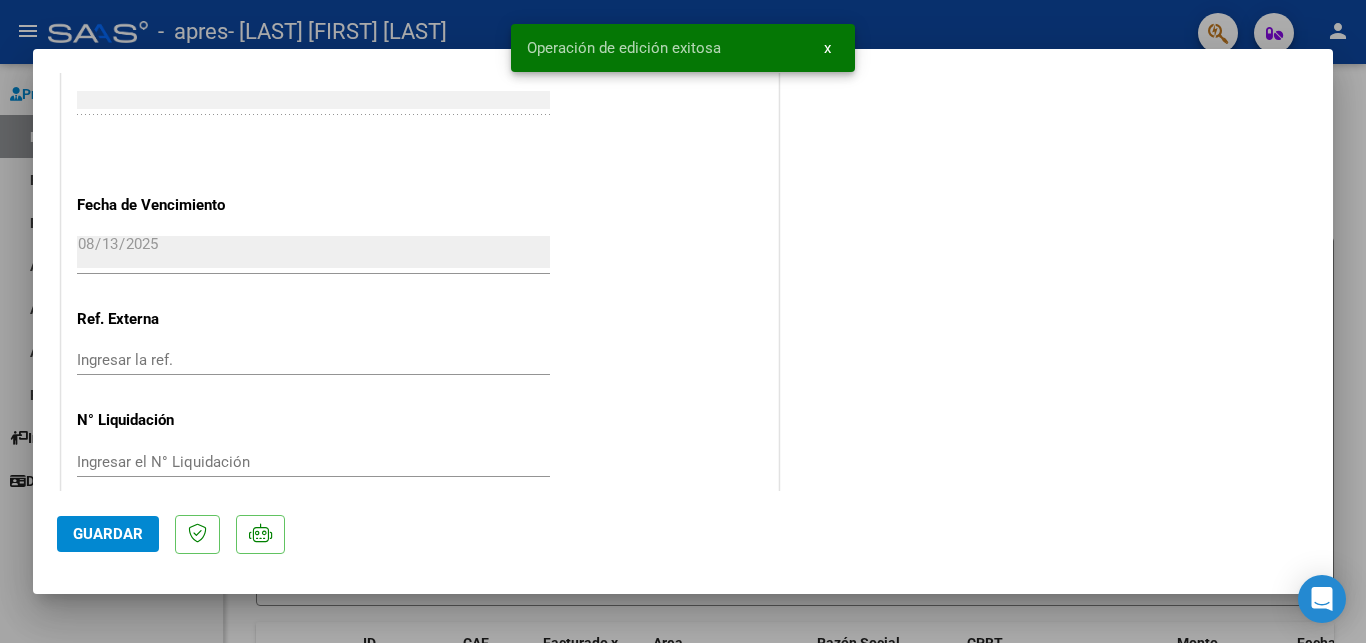 click on "x" at bounding box center [827, 48] 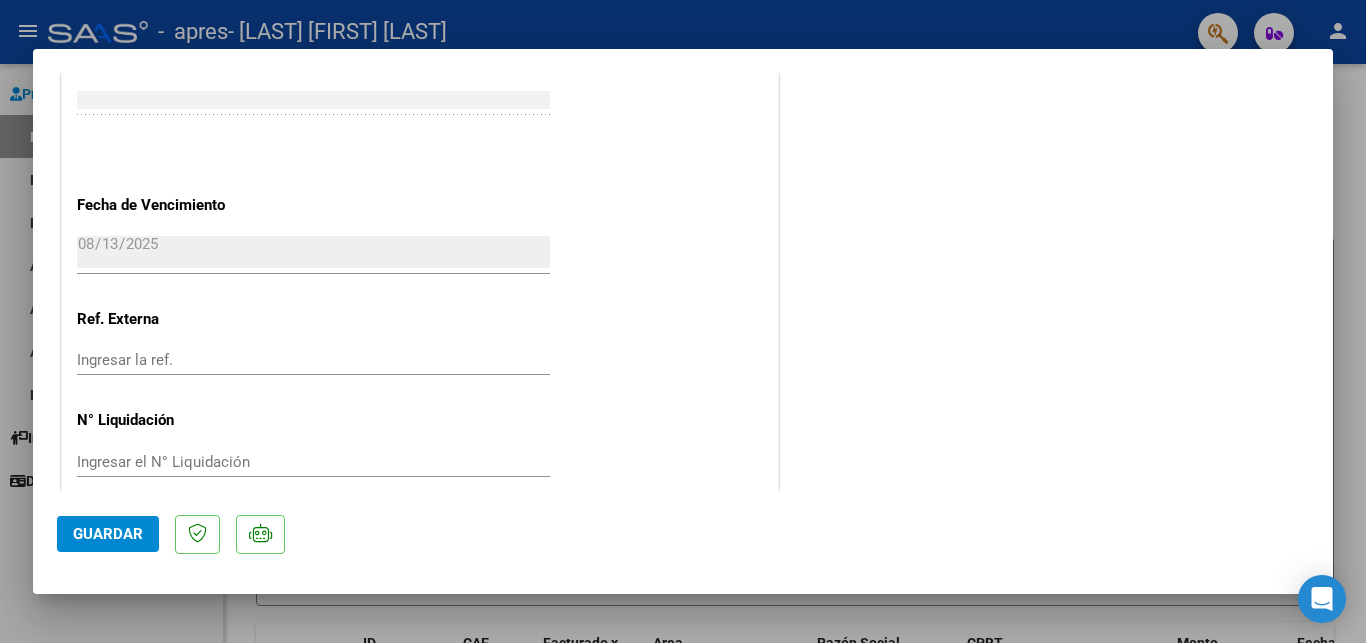click at bounding box center (683, 321) 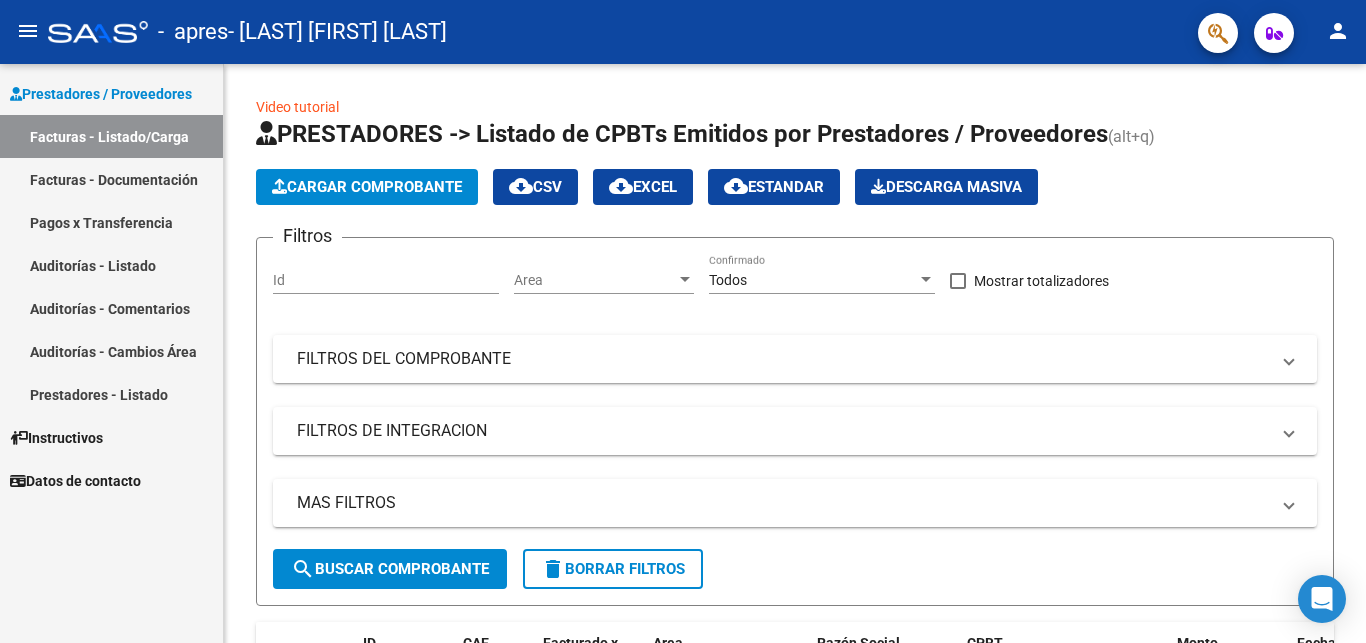 click on "Facturas - Documentación" at bounding box center [111, 179] 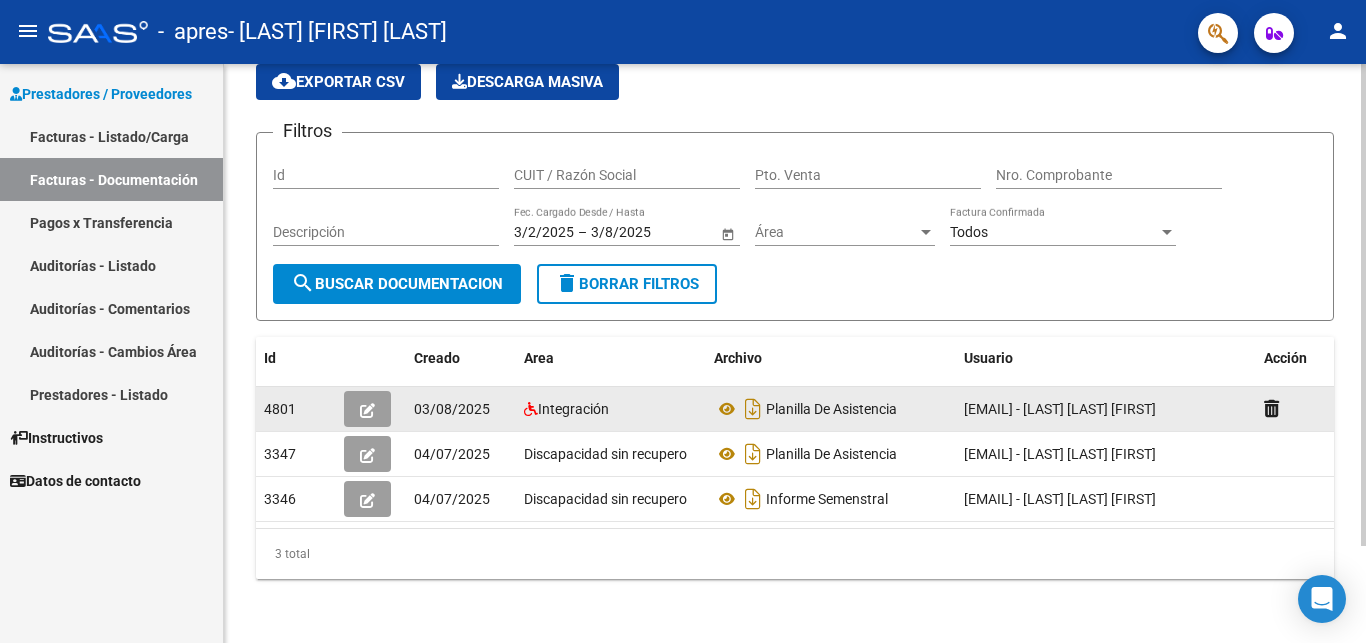 scroll, scrollTop: 116, scrollLeft: 0, axis: vertical 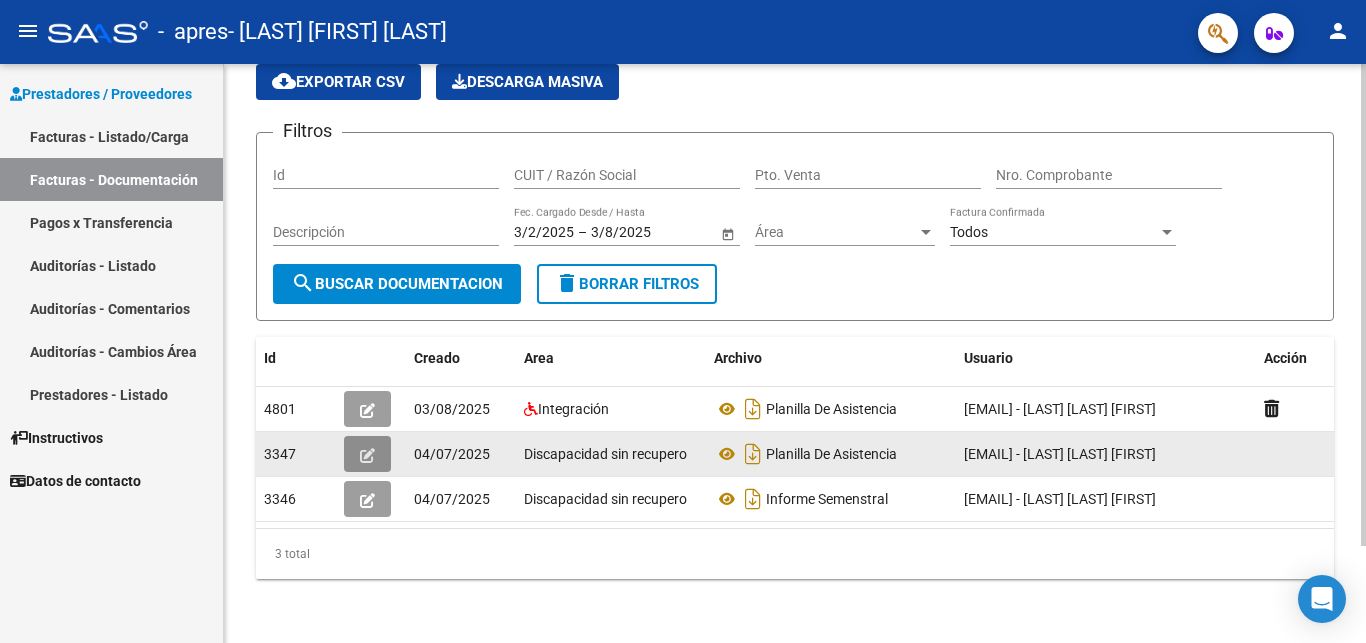 click 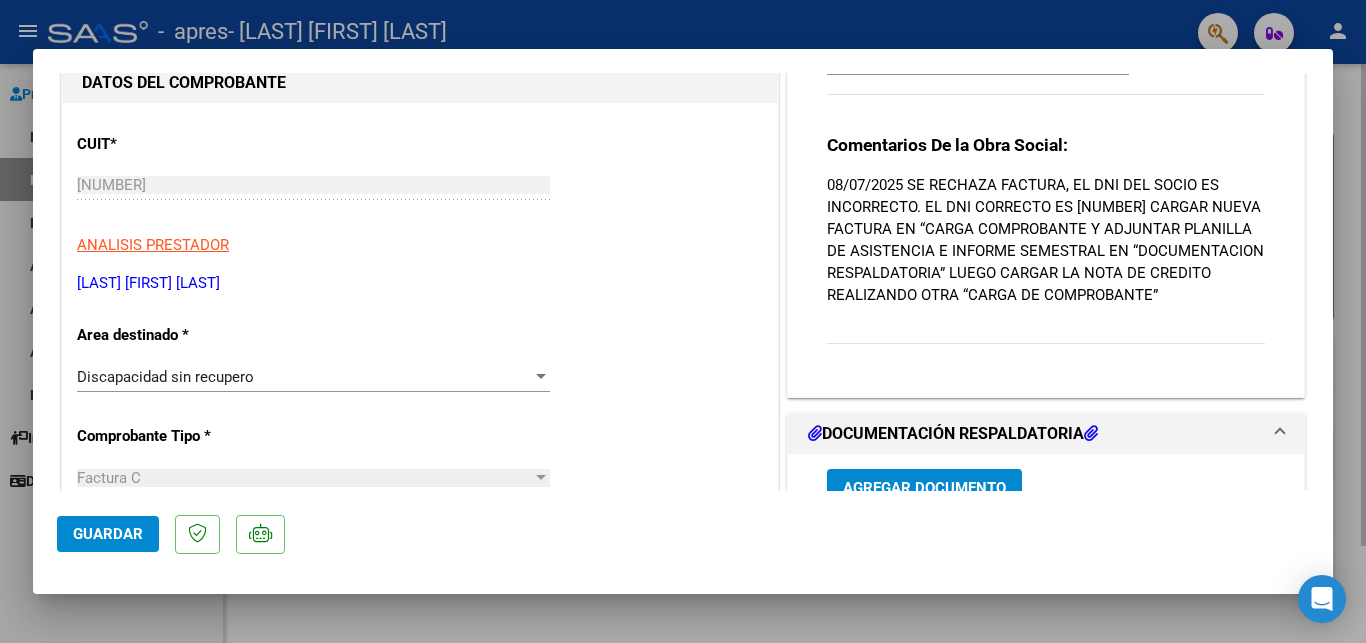 scroll, scrollTop: 216, scrollLeft: 0, axis: vertical 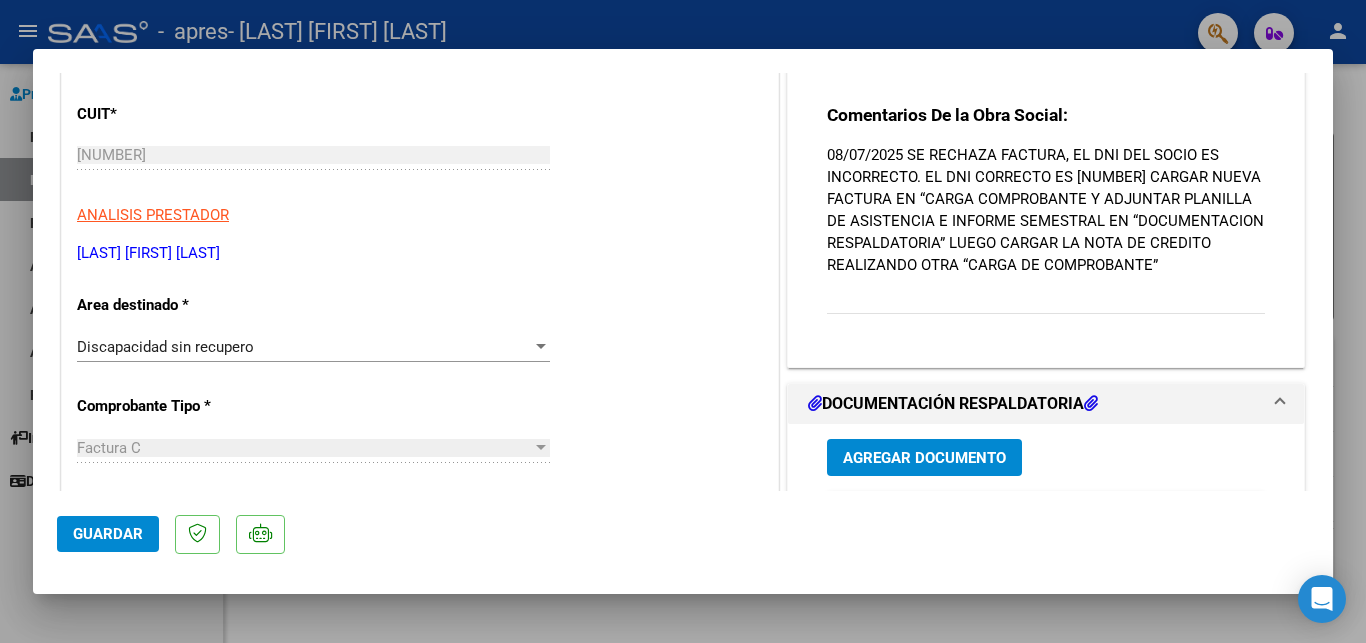 click at bounding box center (541, 346) 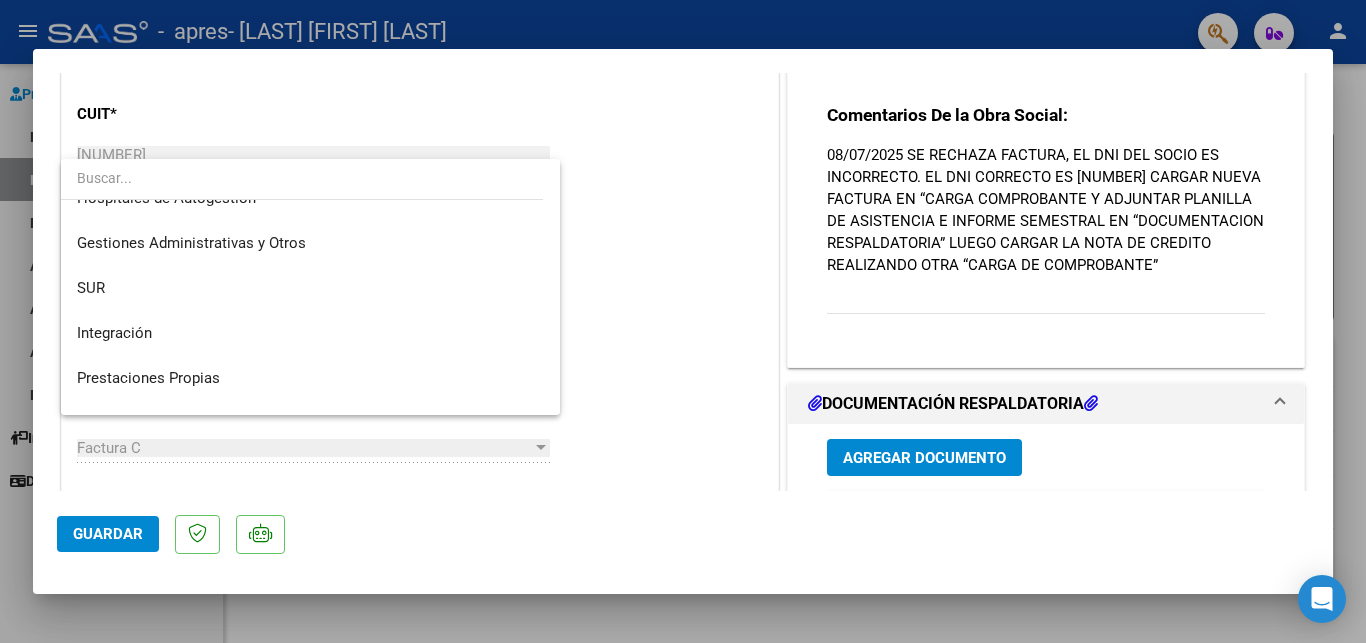 scroll, scrollTop: 0, scrollLeft: 0, axis: both 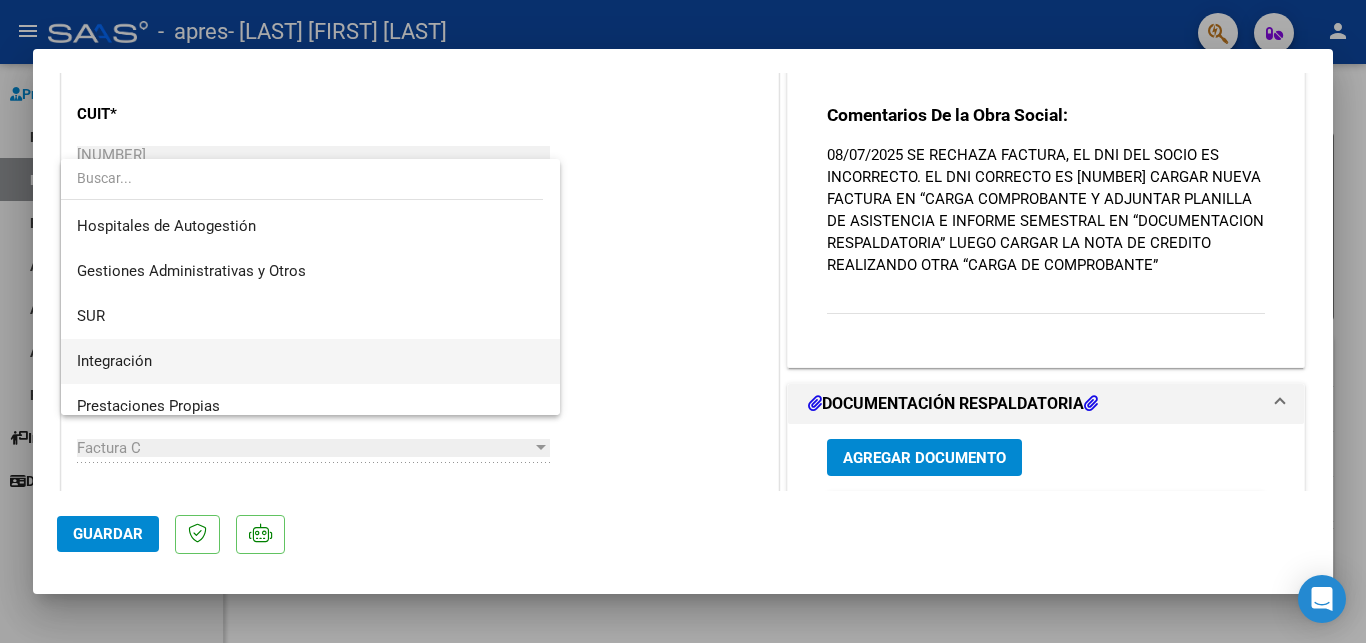 click on "Integración" at bounding box center [310, 361] 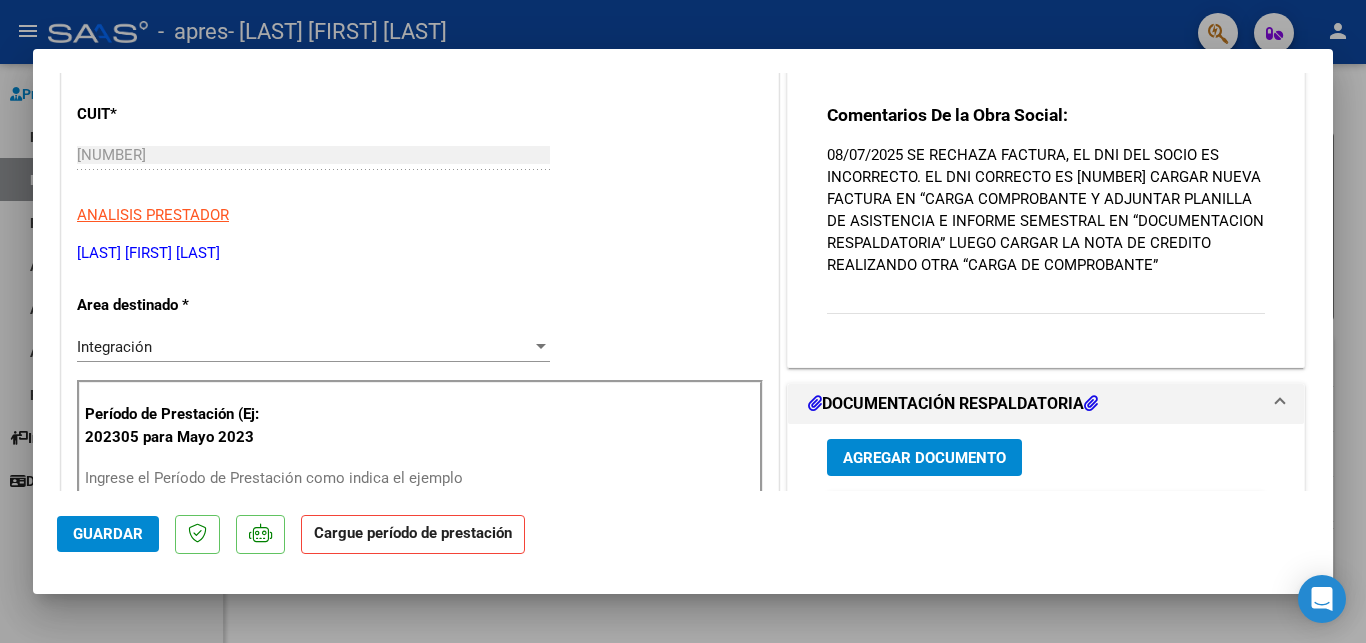 drag, startPoint x: 1064, startPoint y: 193, endPoint x: 1102, endPoint y: 195, distance: 38.052597 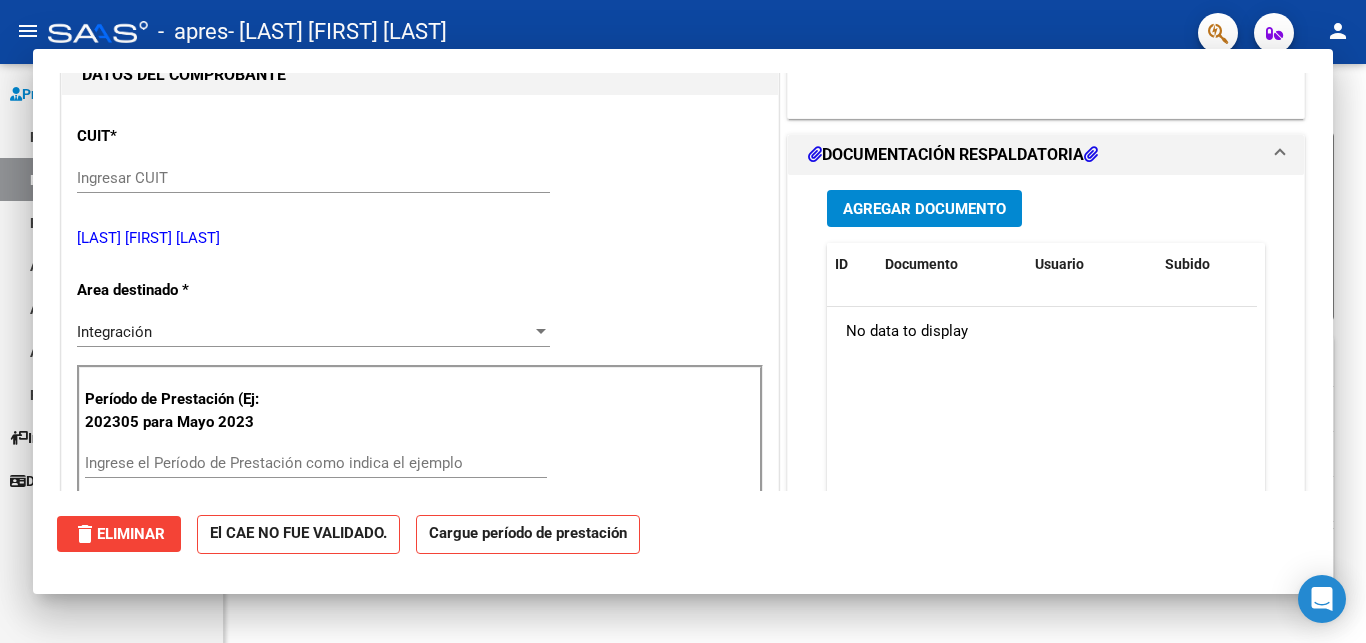 click on "PRESTADORES -> Comprobantes - Documentación Respaldatoria cloud_download  Exportar CSV   Descarga Masiva
Filtros Id CUIT / Razón Social Pto. Venta Nro. Comprobante Descripción 3/2/2025 3/2/2025 – 3/8/2025 3/8/2025 Fec. Cargado Desde / Hasta Área Área Todos Factura Confirmada search  Buscar Documentacion  delete  Borrar Filtros  Id Creado Area Archivo Usuario Acción 4801
03/08/2025 Integración Planilla De Asistencia  [EMAIL] -   [LAST] [LAST] [FIRST]  3347
04/07/2025 Discapacidad sin recupero Planilla De Asistencia  [EMAIL] -   [LAST] [LAST] [FIRST]  3346
04/07/2025 Discapacidad sin recupero Informe Semenstral  [EMAIL] -   [LAST] [LAST] [FIRST]   3 total   1" 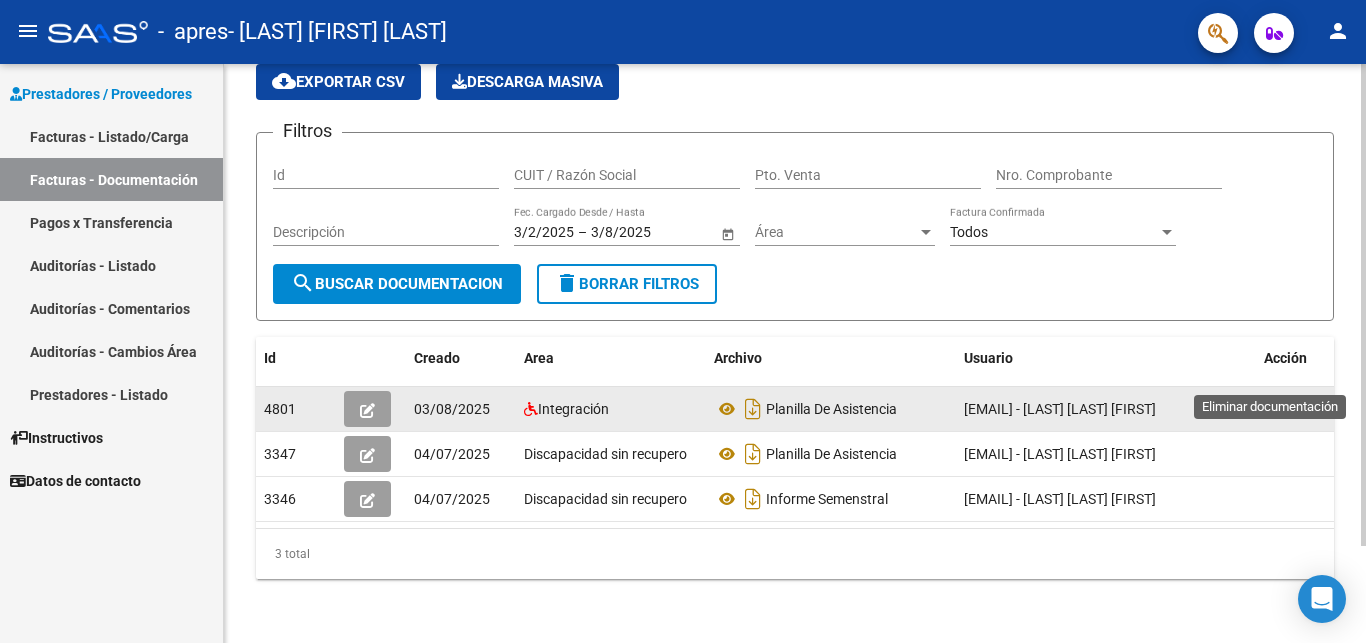 click 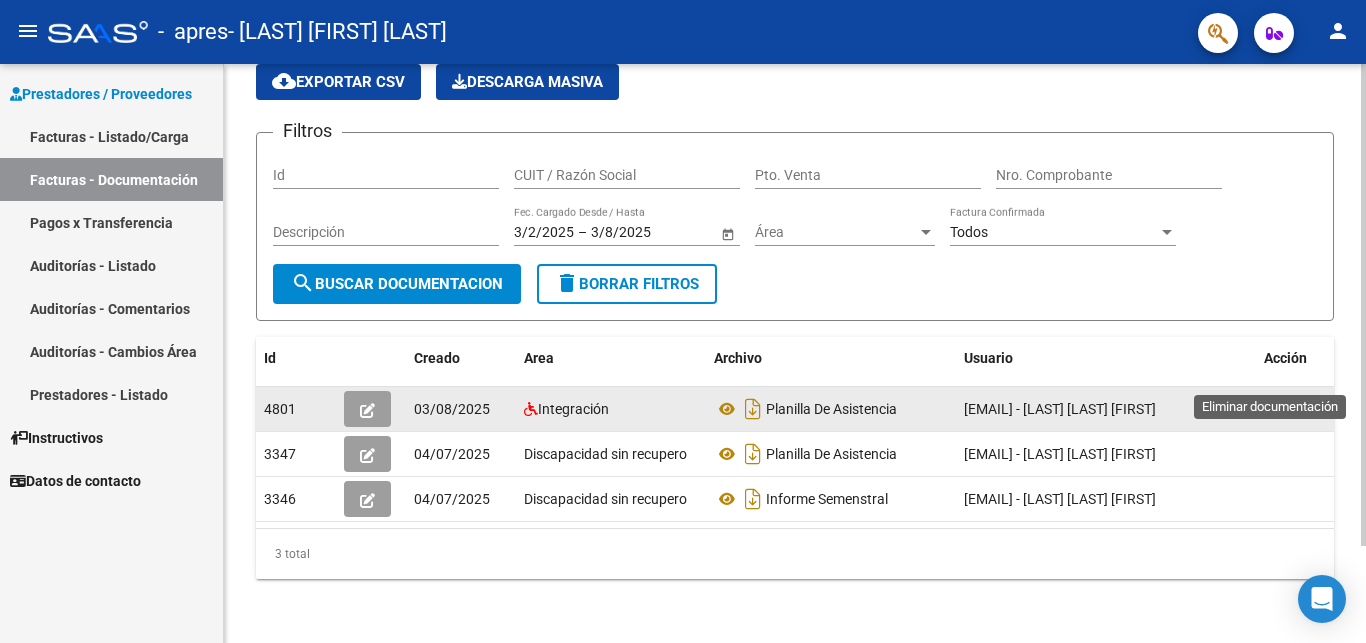 click 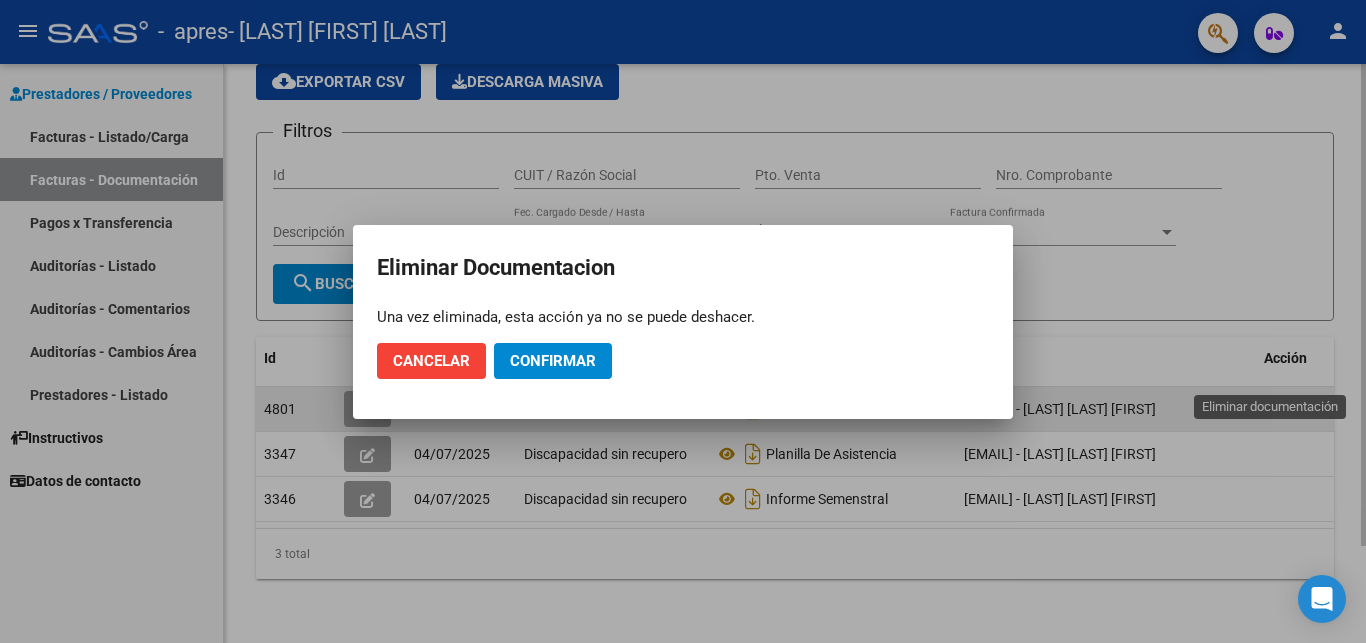 click at bounding box center [683, 321] 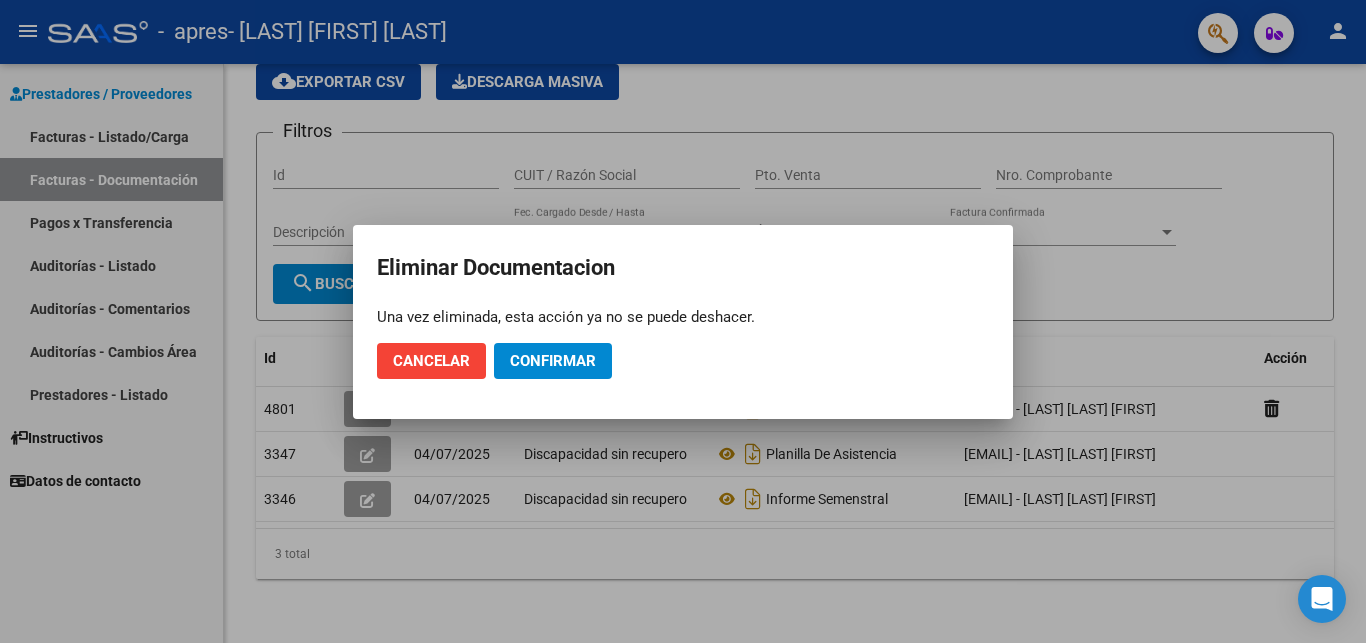 drag, startPoint x: 1273, startPoint y: 383, endPoint x: 489, endPoint y: 367, distance: 784.16327 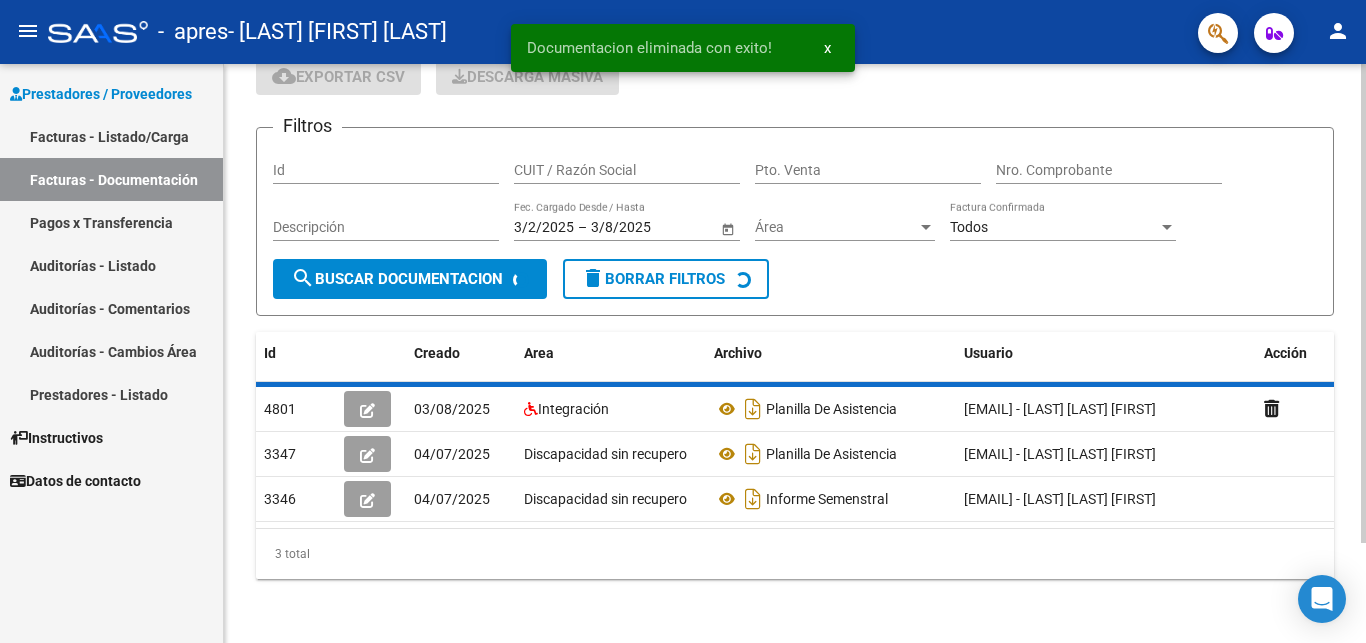 scroll, scrollTop: 66, scrollLeft: 0, axis: vertical 